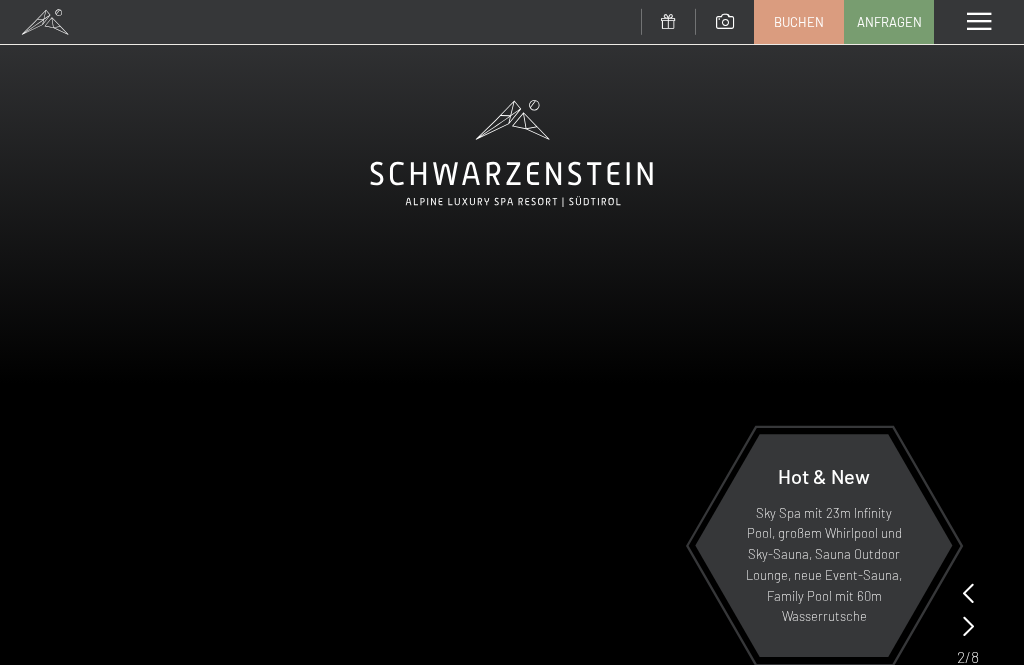 scroll, scrollTop: 0, scrollLeft: 0, axis: both 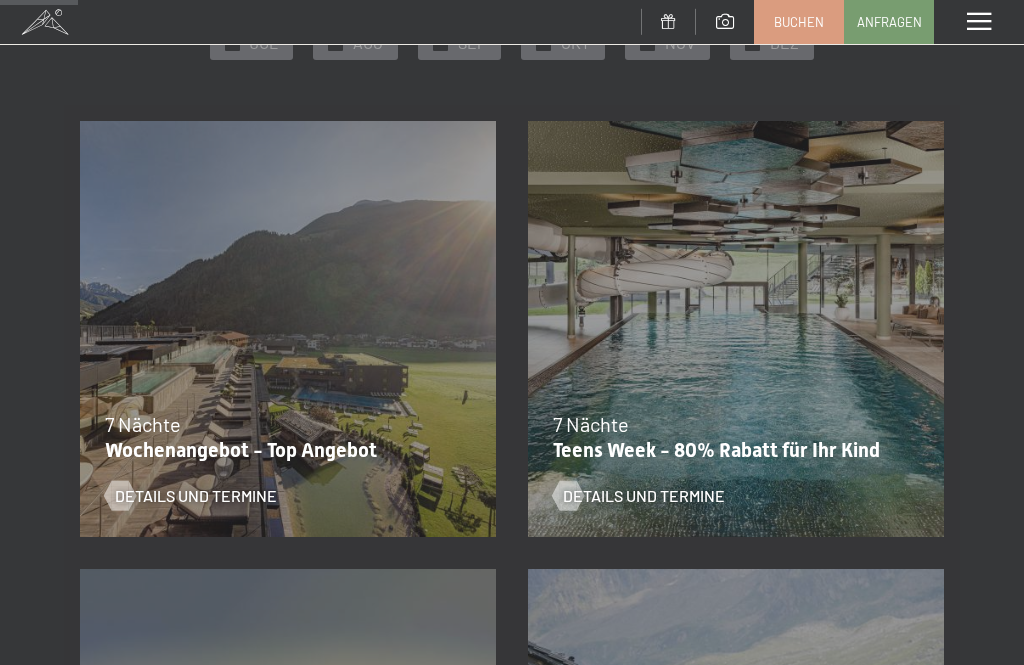 click at bounding box center [567, 496] 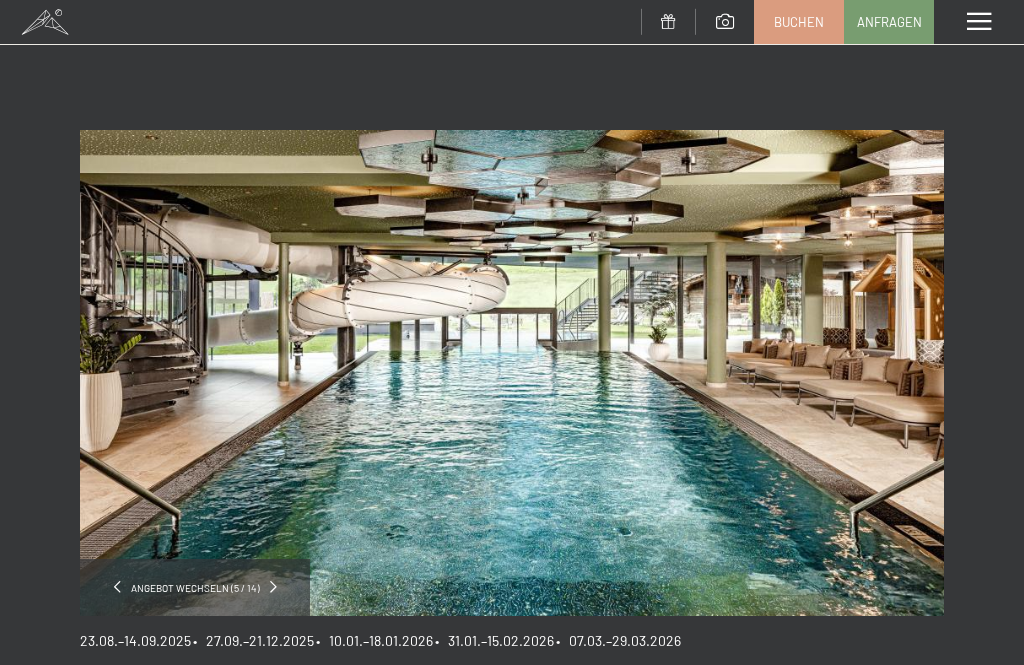 scroll, scrollTop: 17, scrollLeft: 0, axis: vertical 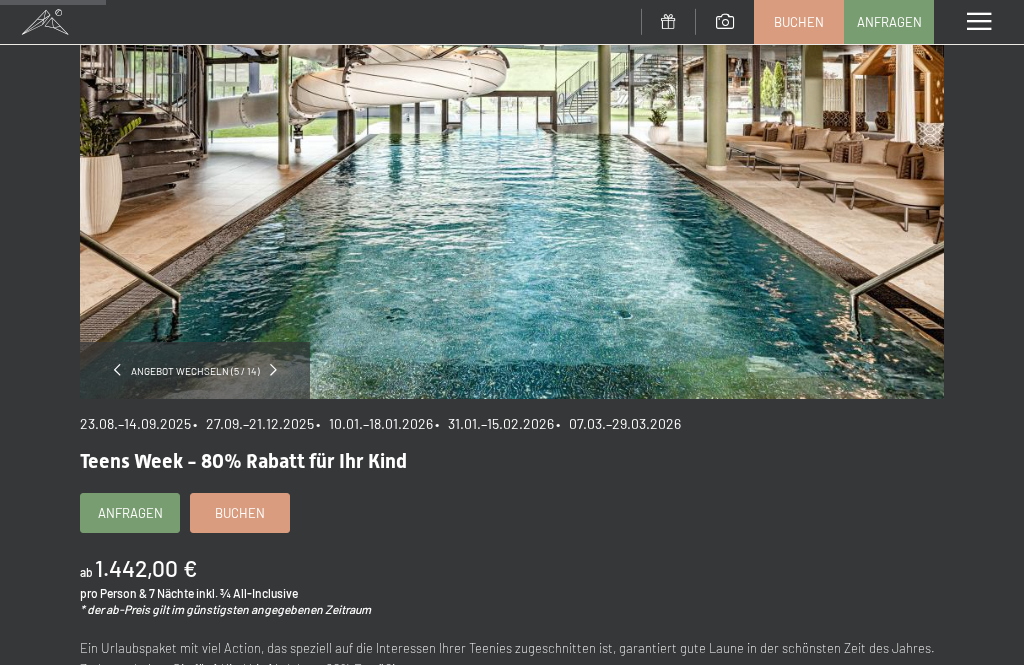 click on "Anfragen           Buchen" at bounding box center [512, 513] 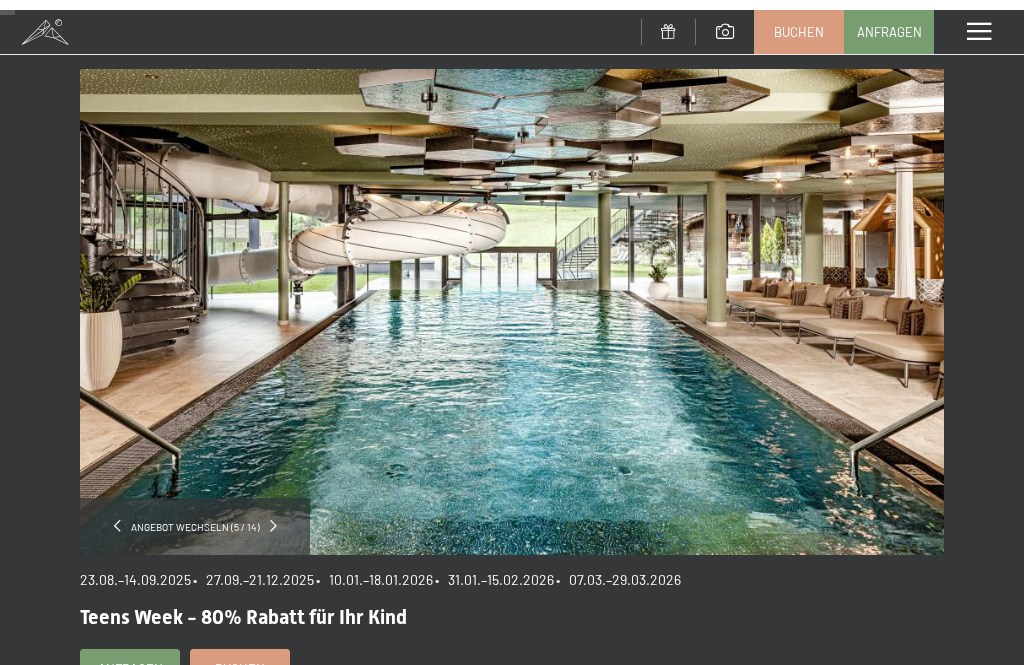 scroll, scrollTop: 0, scrollLeft: 0, axis: both 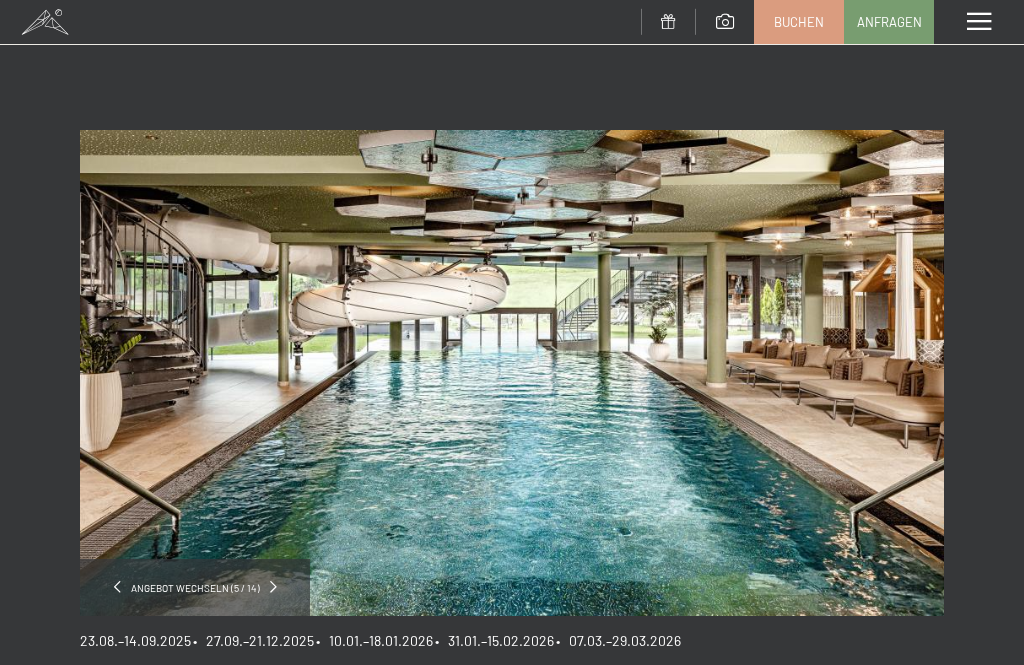 click at bounding box center [117, 587] 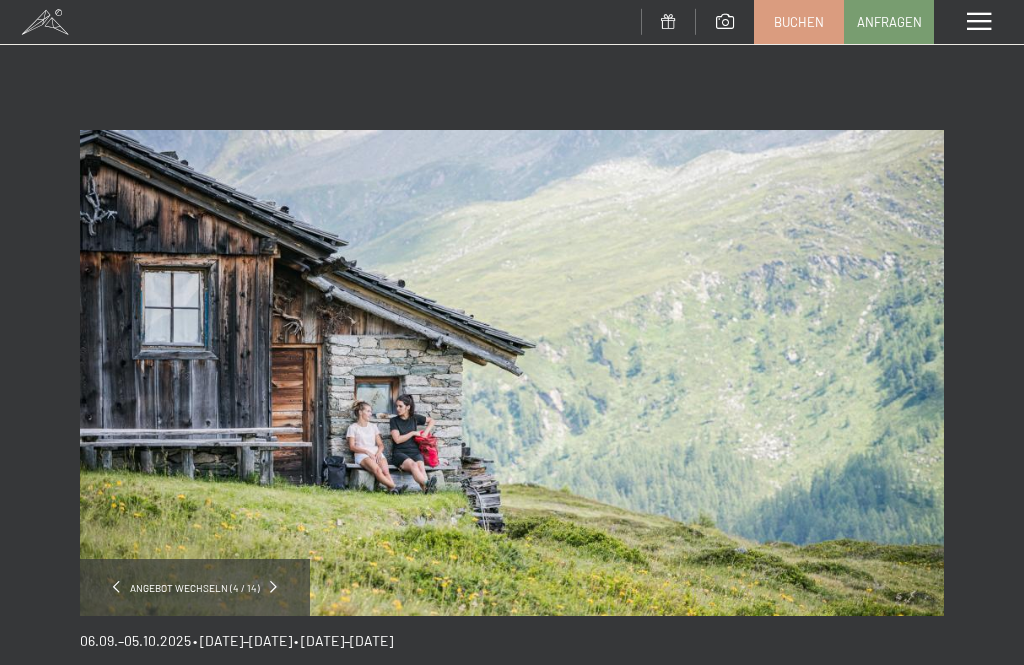 scroll, scrollTop: 0, scrollLeft: 0, axis: both 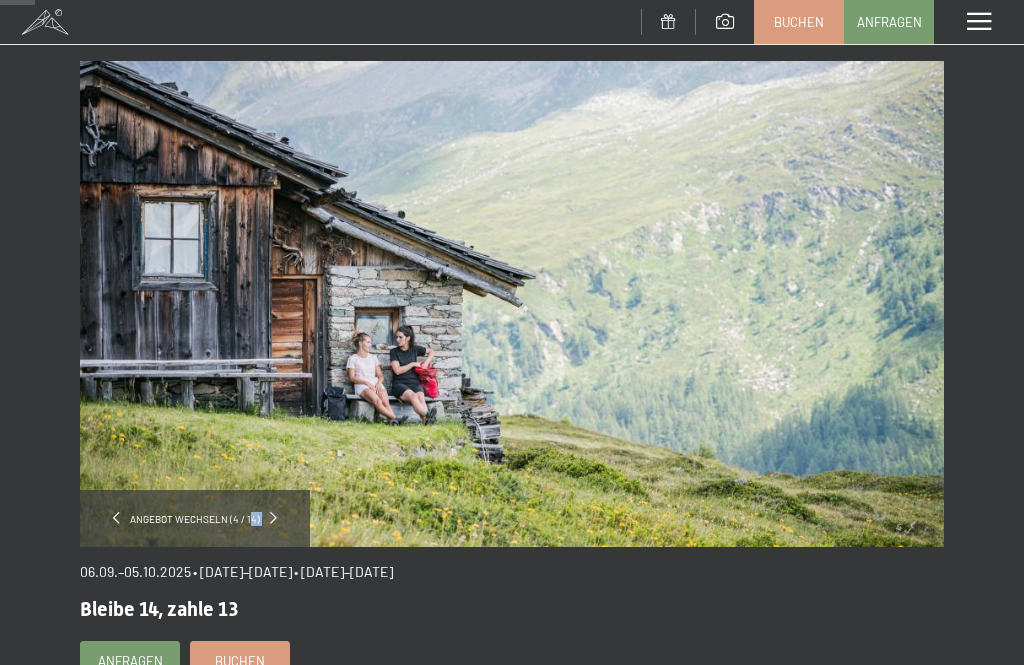 click at bounding box center (512, 304) 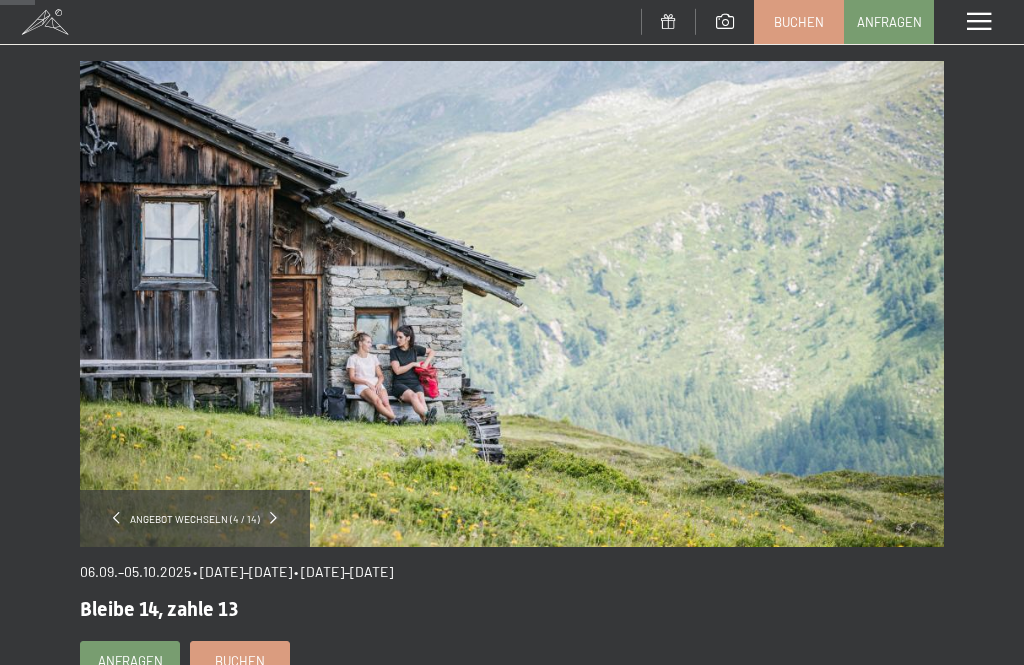 click on "Angebot wechseln (4 / 14)" at bounding box center (195, 518) 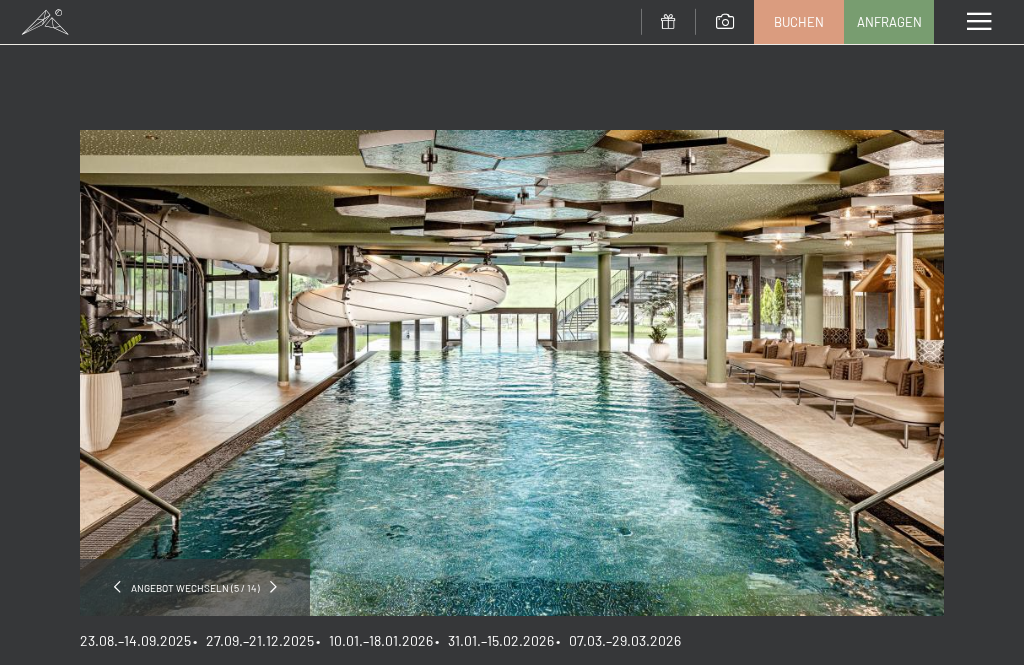 scroll, scrollTop: 0, scrollLeft: 0, axis: both 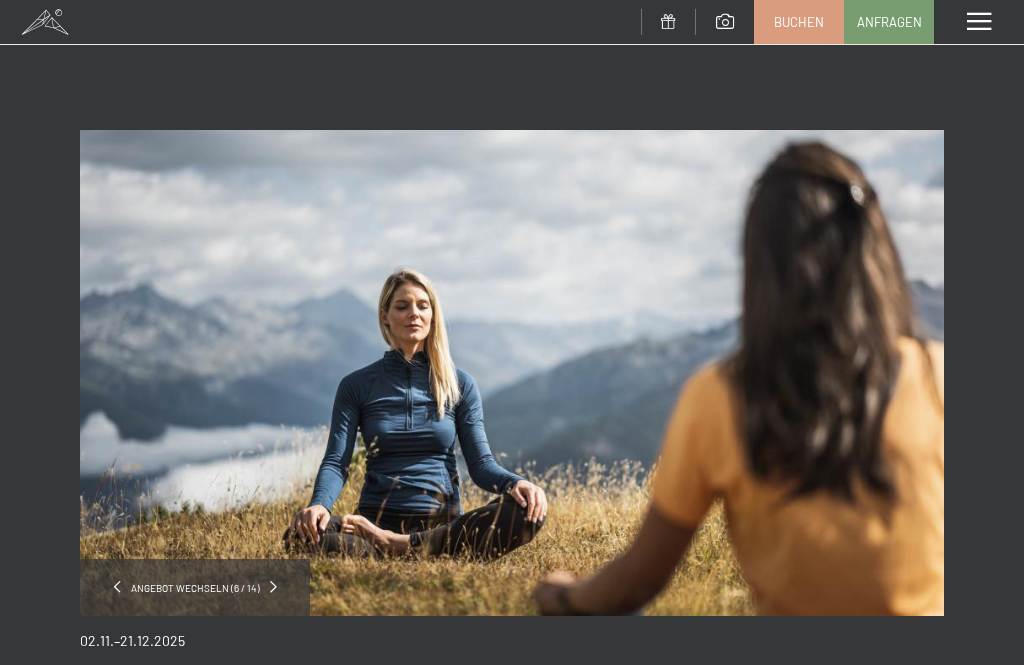 click at bounding box center [273, 587] 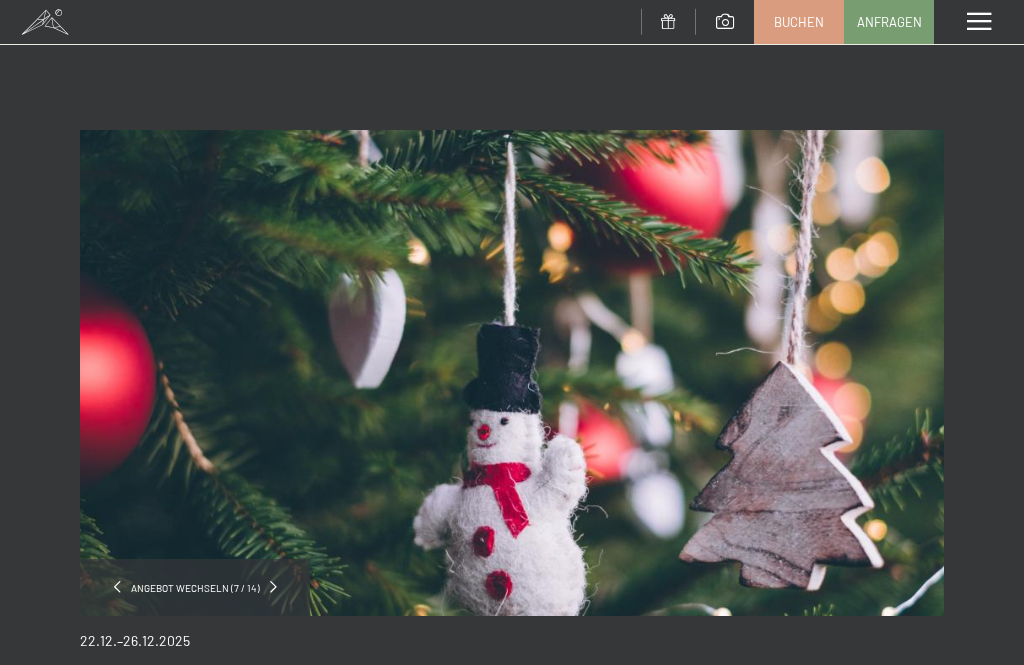 scroll, scrollTop: 0, scrollLeft: 0, axis: both 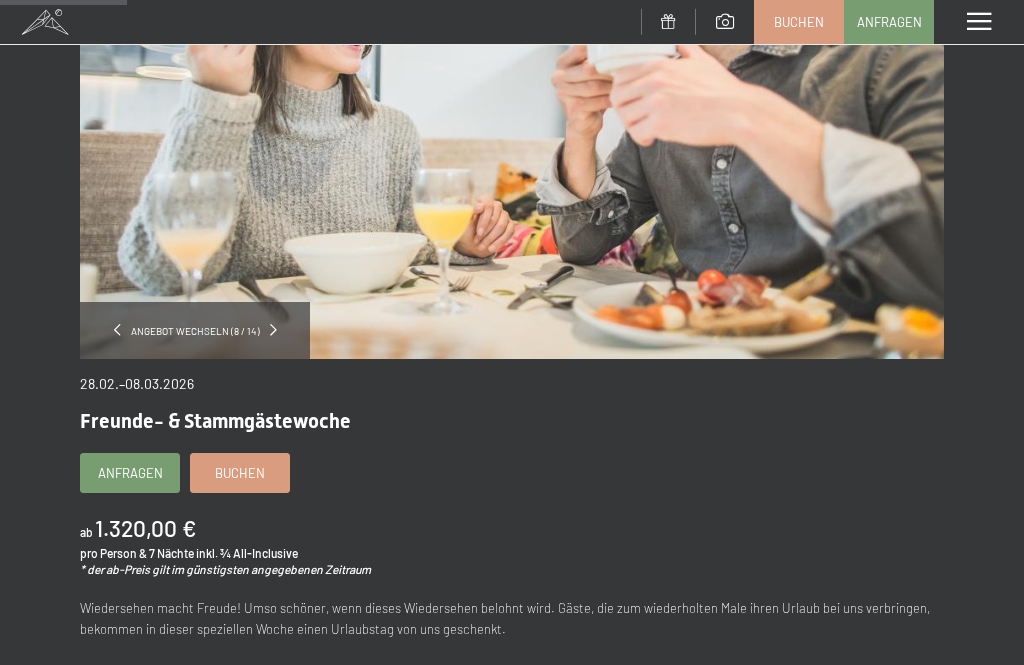 click on "Angebot wechseln (8 / 14)" at bounding box center [195, 330] 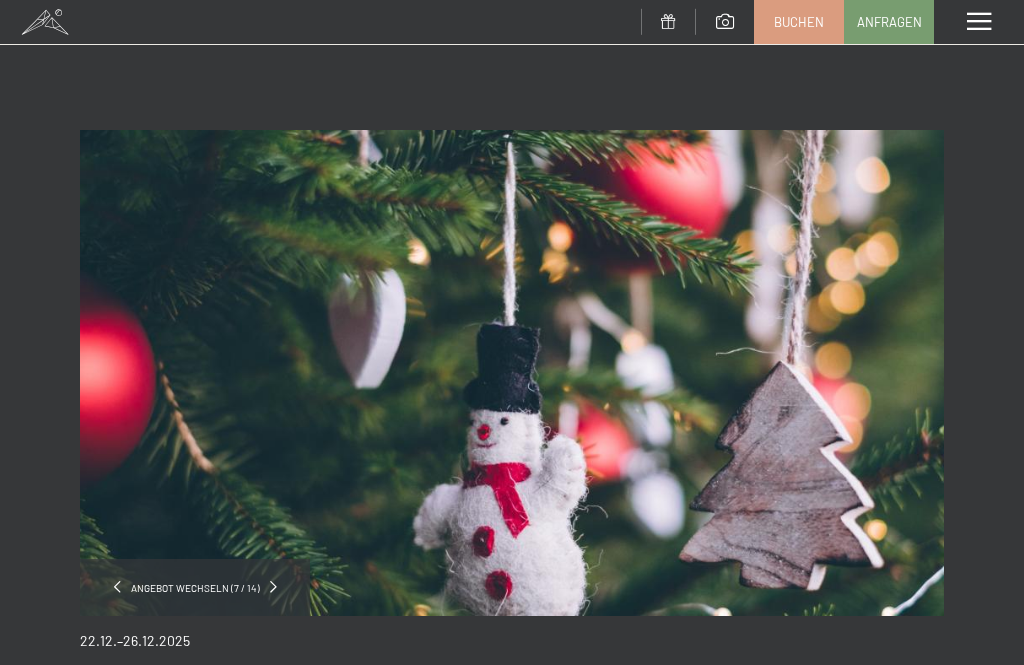 scroll, scrollTop: 0, scrollLeft: 0, axis: both 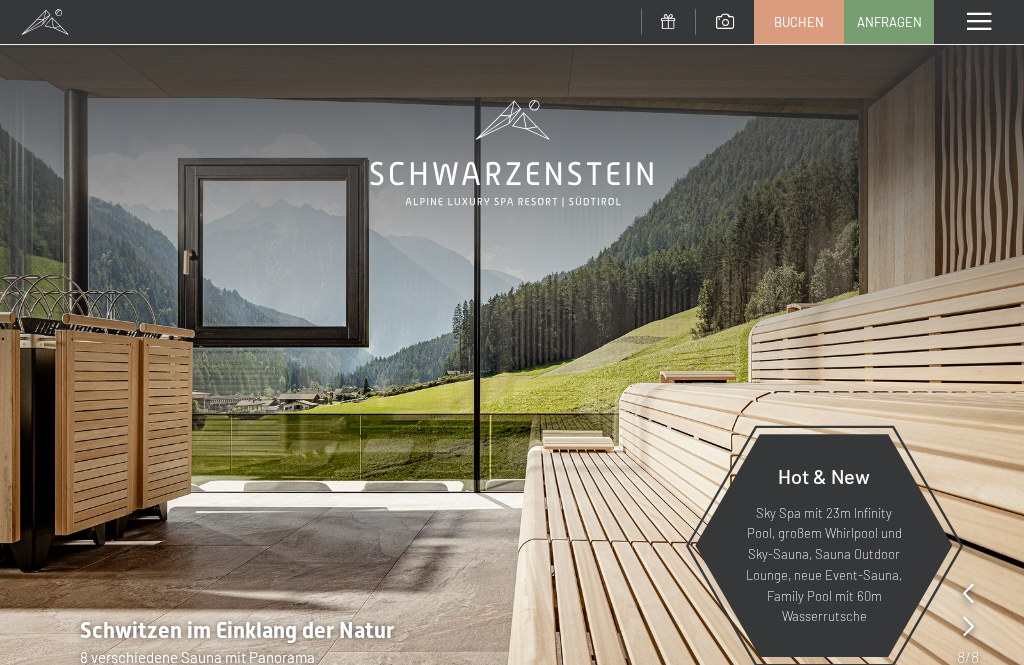 click on "Menü" at bounding box center (979, 22) 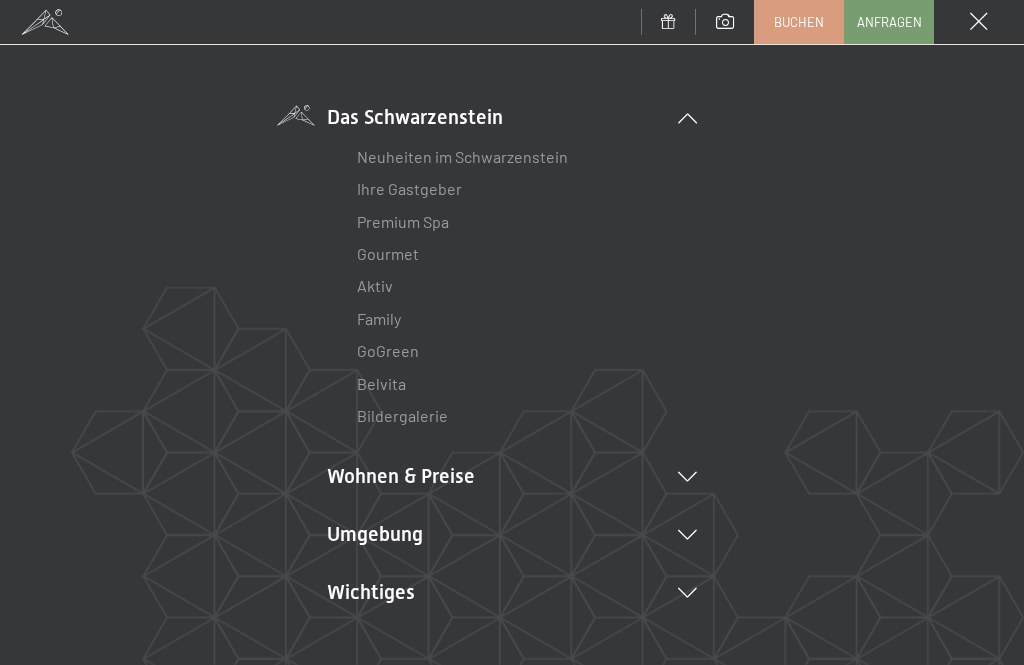 scroll, scrollTop: 117, scrollLeft: 0, axis: vertical 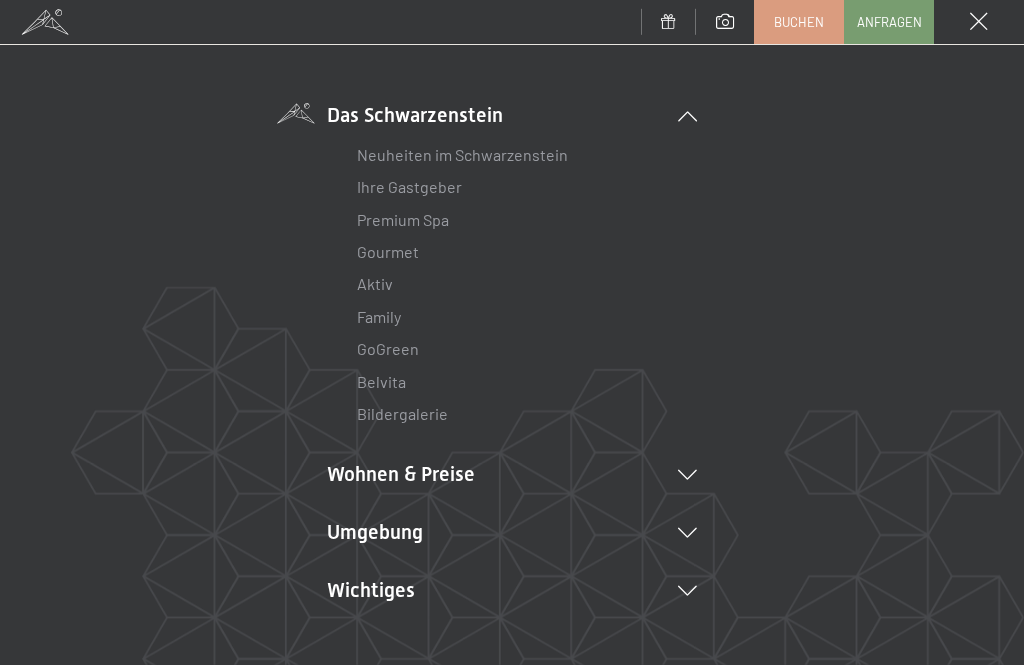 click on "Umgebung           Das Ahrntal         Ski & Winter         Skifahren         Skischule             Wandern & Sommer         Wandern         Biken             Sehenswürdigkeiten         Touren Tipps         Wanderbilder         Shopping" at bounding box center (512, 532) 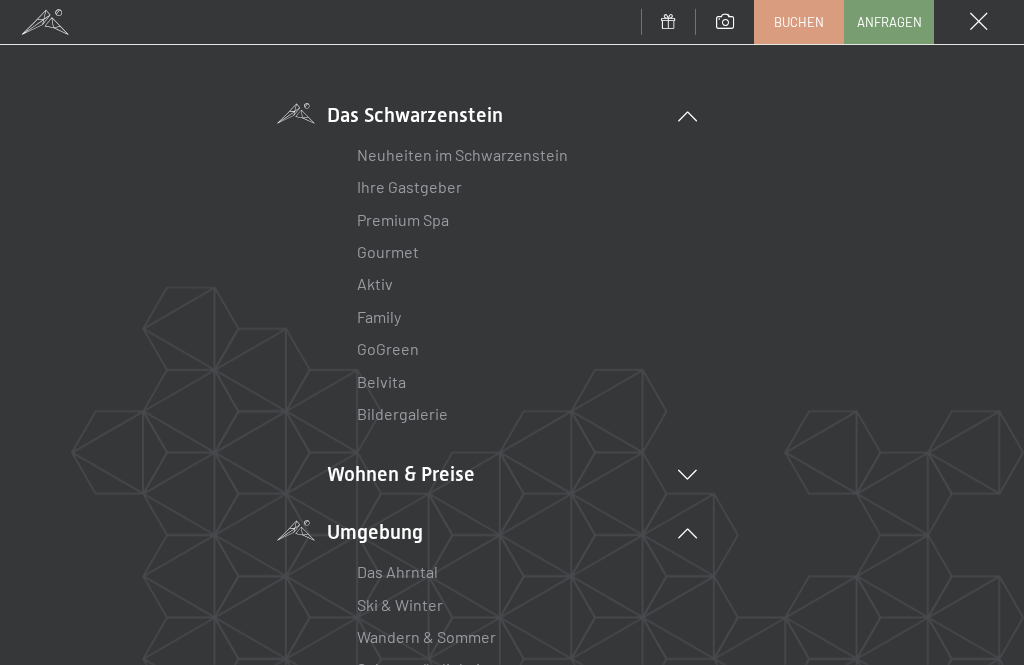 click on "DE         IT         EN                       Das Schwarzenstein           Neuheiten im Schwarzenstein         Ihre Gastgeber         Premium Spa         Gourmet         Aktiv         Wochenprogramm         Bilder             Family         GoGreen         Belvita         Bildergalerie                     Wohnen & Preise           Inklusivleistungen         Zimmer & Preise         Liste             Angebote         Liste             Familienpreise         Spa Anwendungen         Treuebonus         Anfrage         Buchung         AGBs - Info         Gutschein         Geschenksidee         App. Luxegg                     Umgebung           Das Ahrntal         Ski & Winter         Skifahren         Skischule             Wandern & Sommer         Wandern         Biken             Sehenswürdigkeiten         Touren Tipps         Wanderbilder         Shopping                     Wichtiges           Lage & Anreise         Online bezahlen         Webcam & Wetter         Downloads" at bounding box center (512, 455) 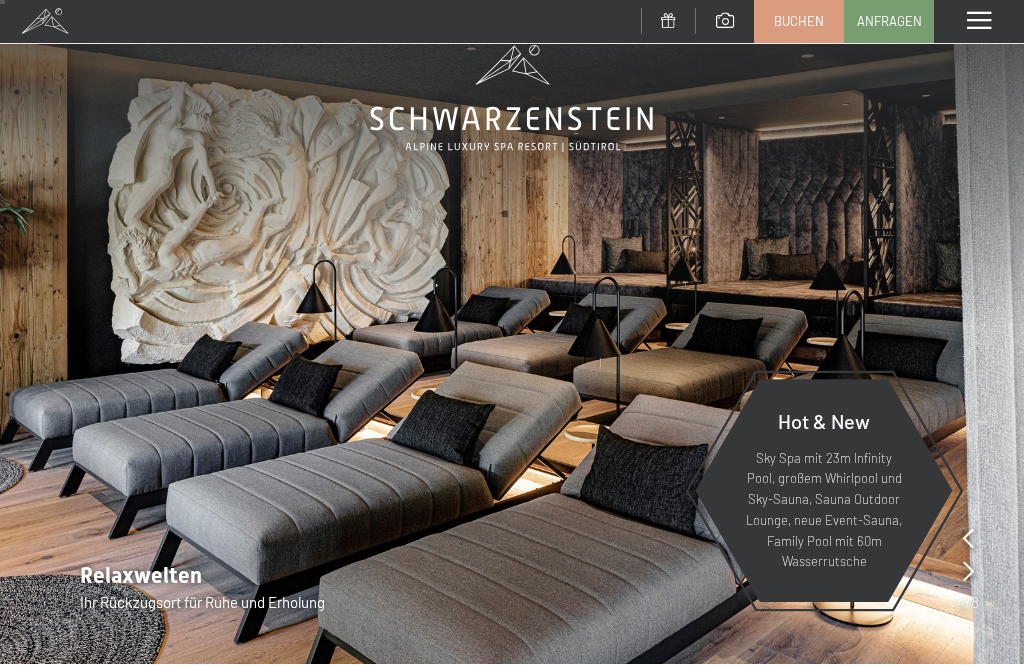 scroll, scrollTop: 0, scrollLeft: 0, axis: both 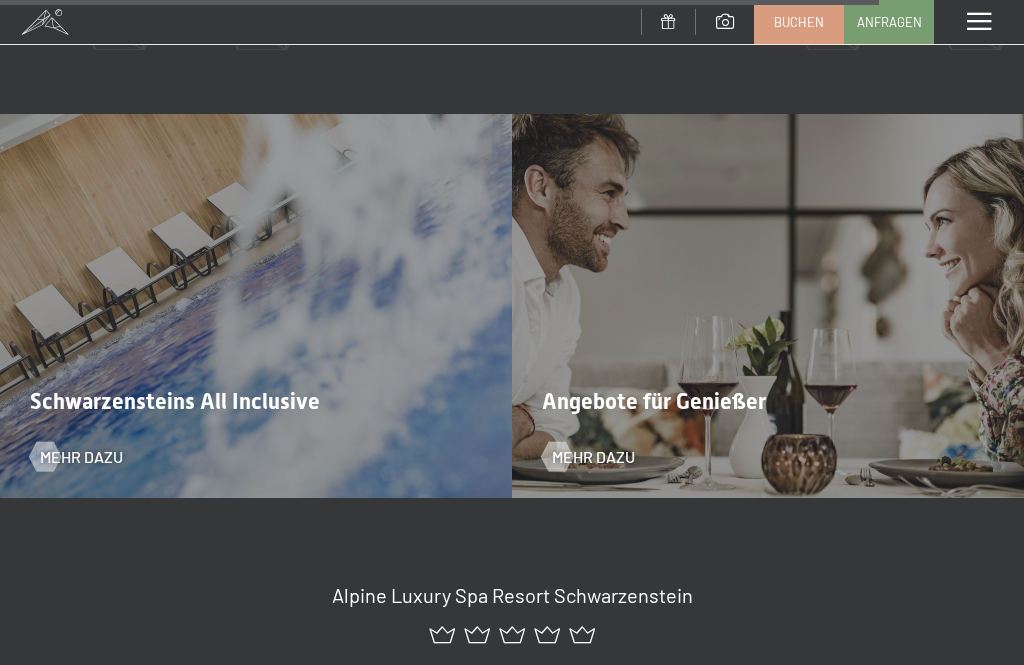 click on "Mehr dazu" at bounding box center [593, 457] 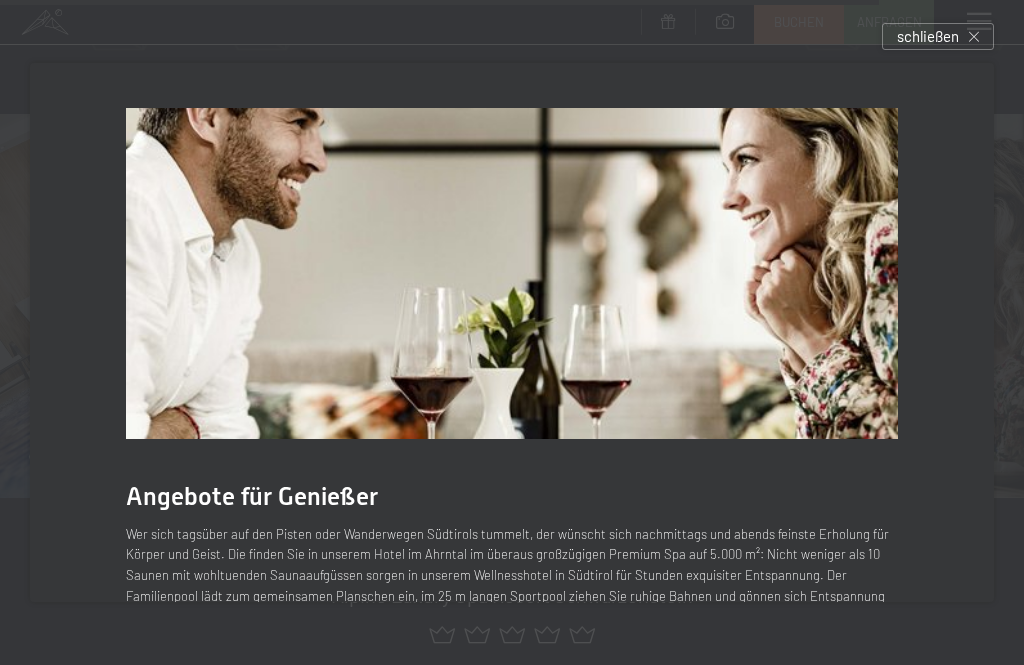scroll, scrollTop: 0, scrollLeft: 0, axis: both 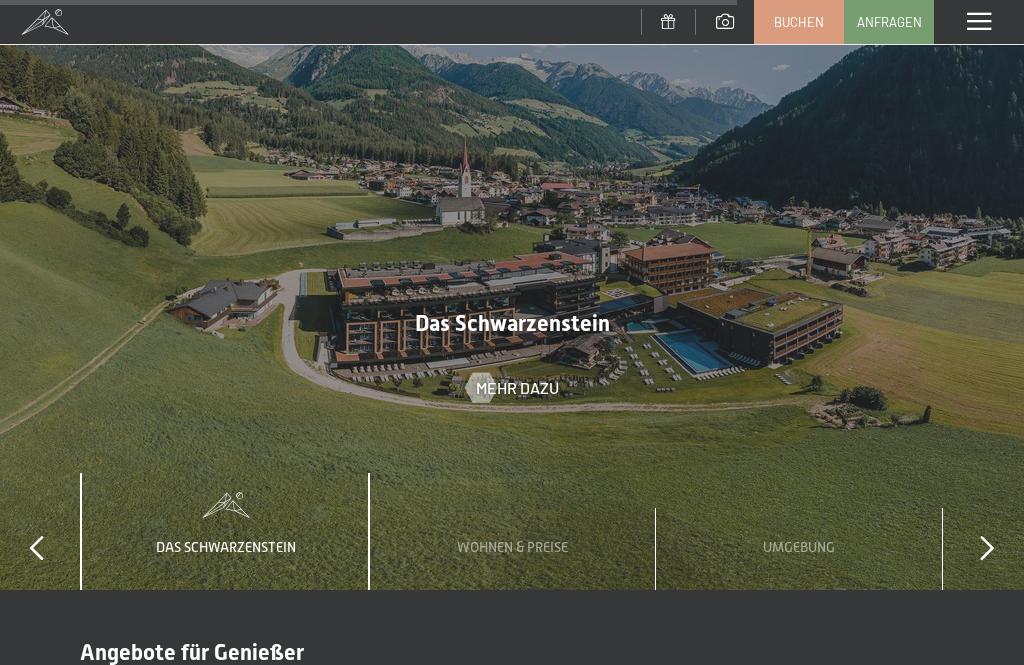 click on "Wohnen & Preise" at bounding box center [512, 547] 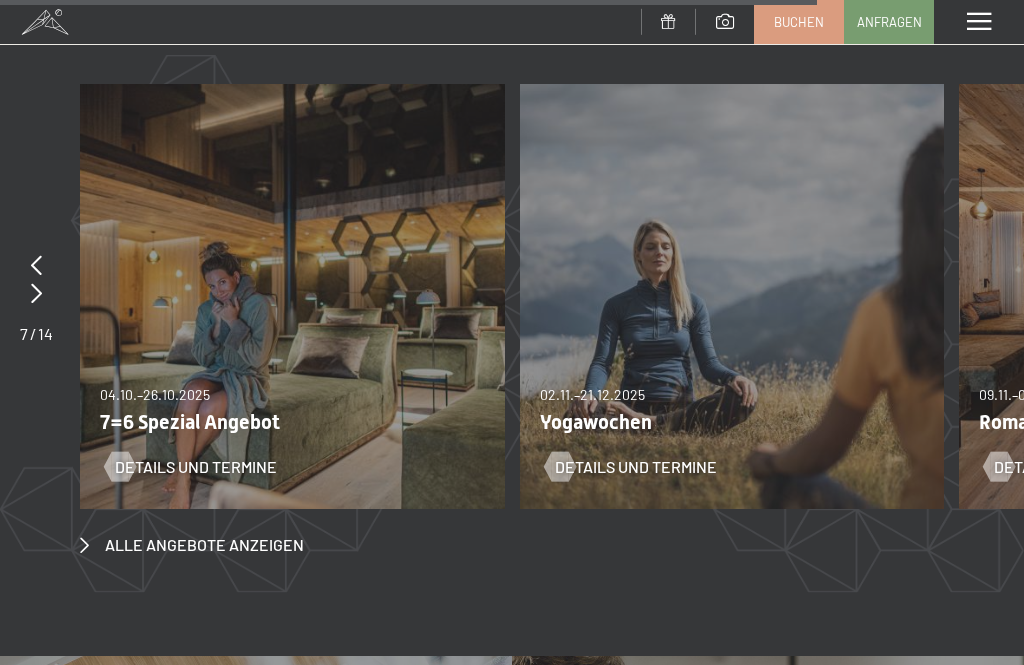 scroll, scrollTop: 6832, scrollLeft: 0, axis: vertical 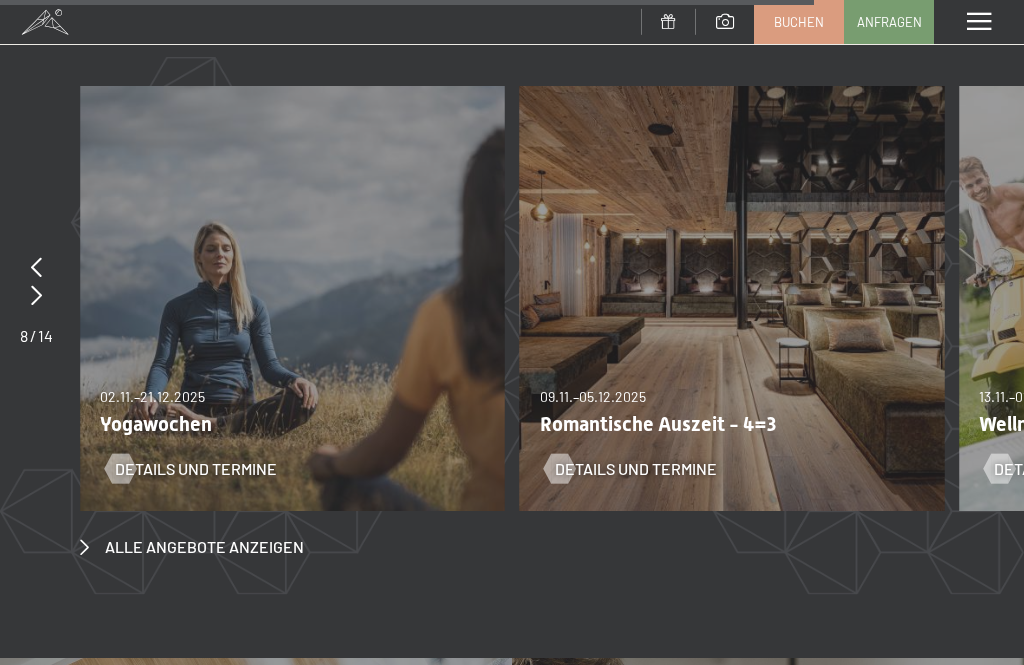 click on "Details und Termine" at bounding box center [636, 469] 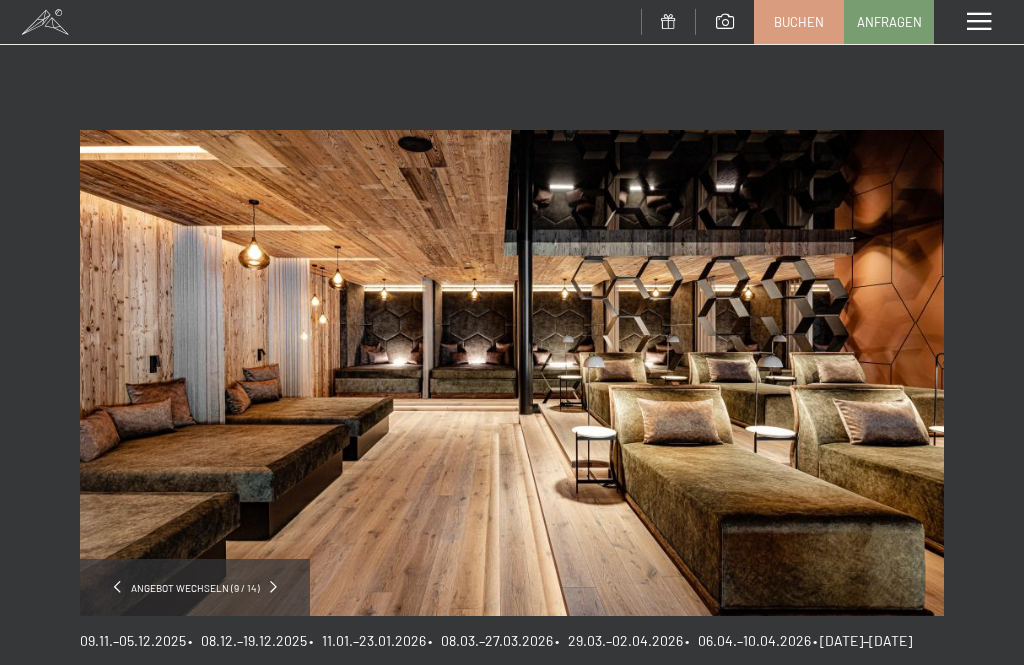 scroll, scrollTop: 0, scrollLeft: 0, axis: both 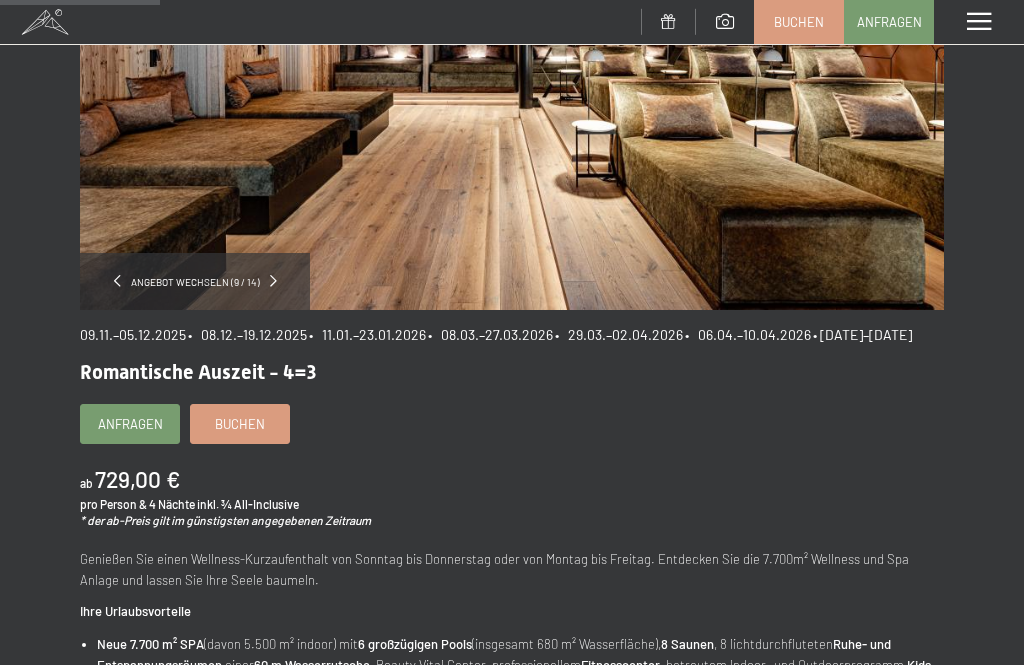 click on "Anfragen" at bounding box center (130, 424) 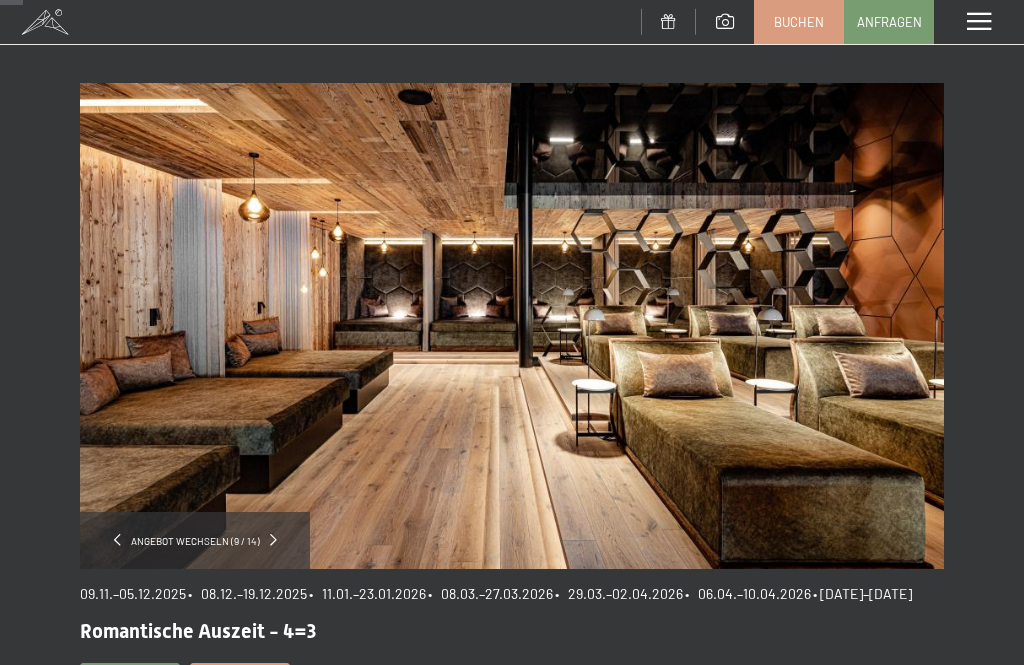 scroll, scrollTop: 48, scrollLeft: 0, axis: vertical 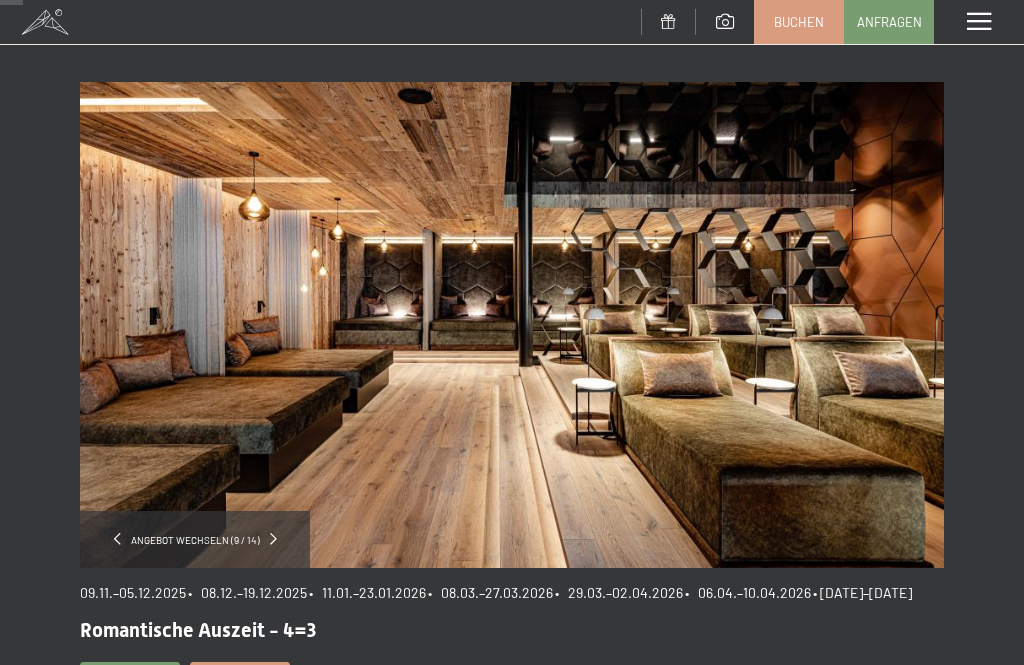 click at bounding box center [273, 539] 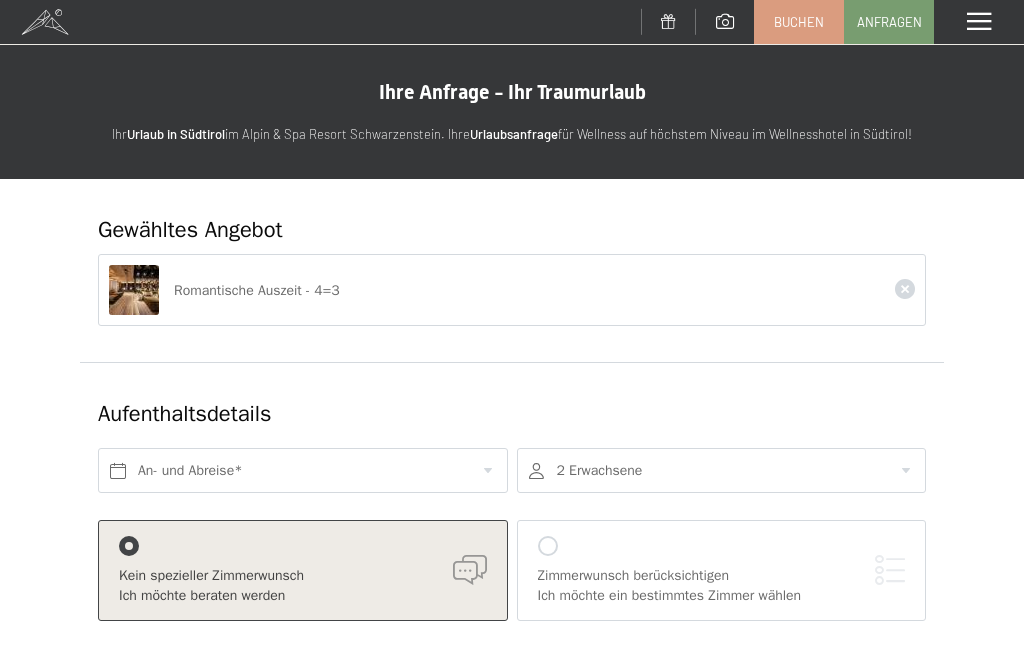 scroll, scrollTop: 0, scrollLeft: 0, axis: both 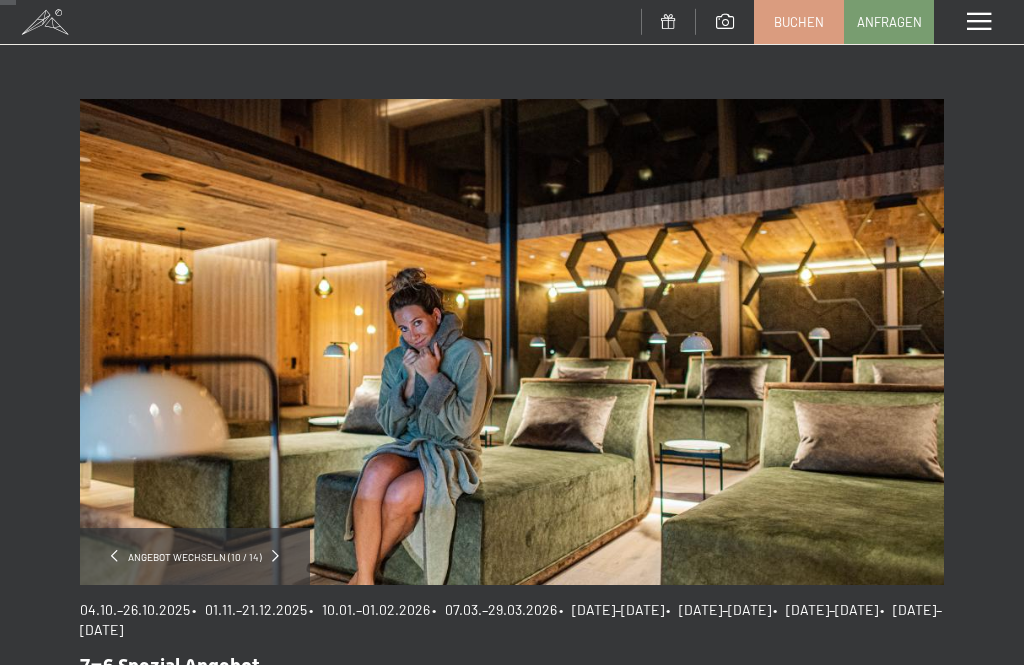click at bounding box center (275, 556) 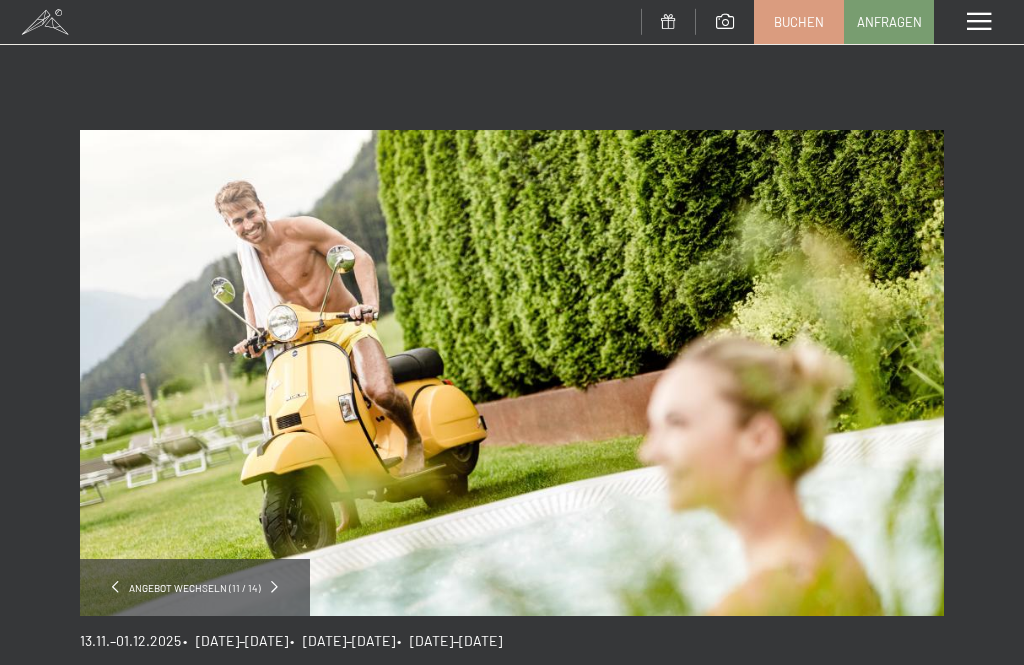scroll, scrollTop: 0, scrollLeft: 0, axis: both 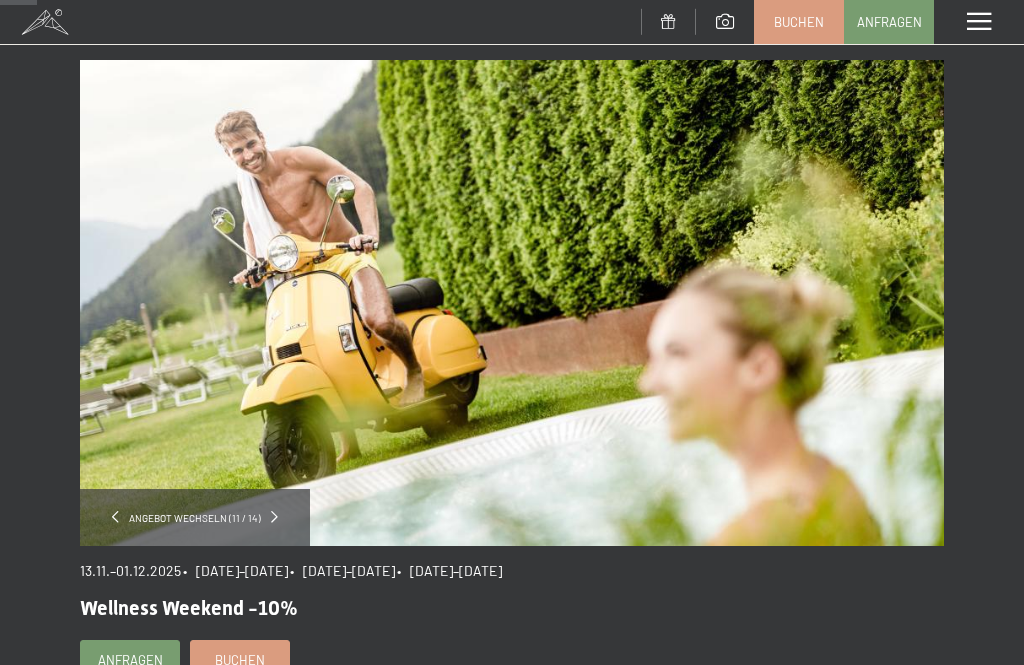 click on "Angebot wechseln (11 / 14)" at bounding box center (195, 517) 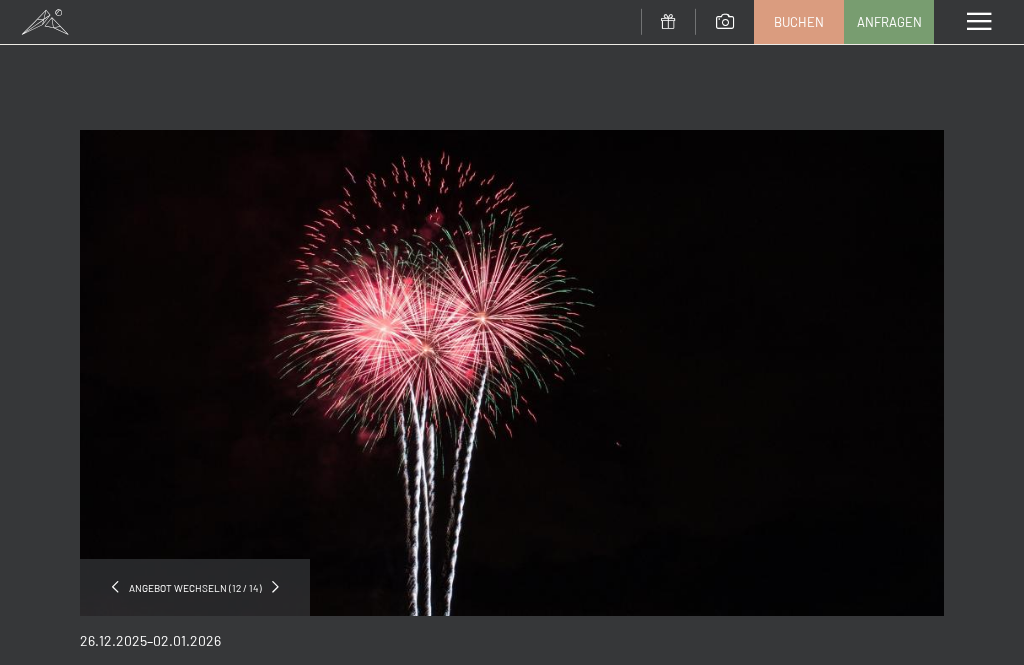 scroll, scrollTop: 0, scrollLeft: 0, axis: both 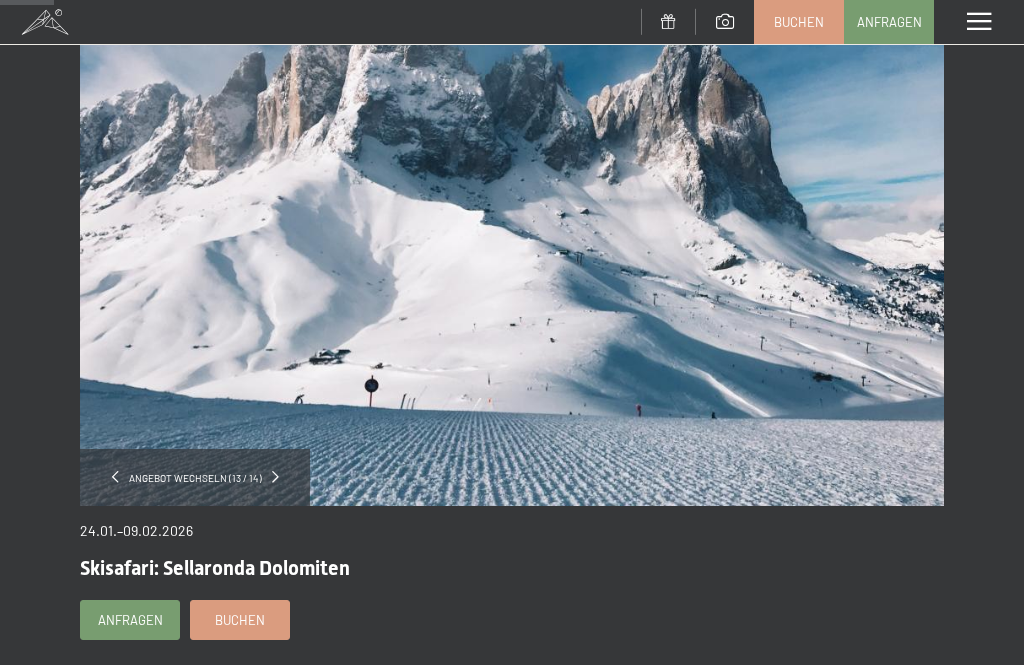click on "Angebot wechseln (13 / 14)" at bounding box center (195, 477) 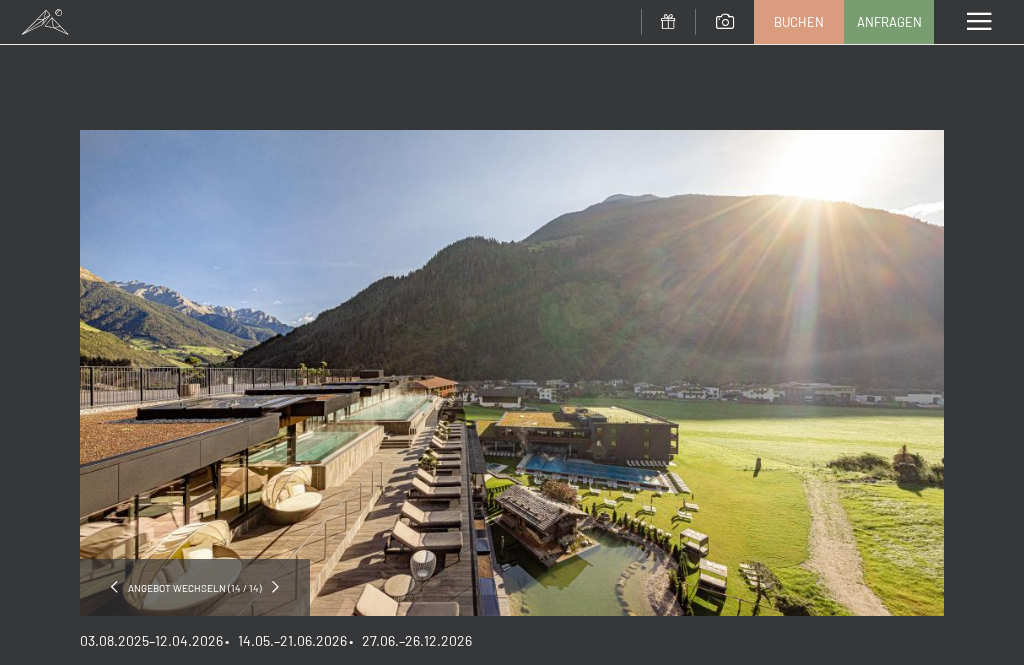 scroll, scrollTop: 0, scrollLeft: 0, axis: both 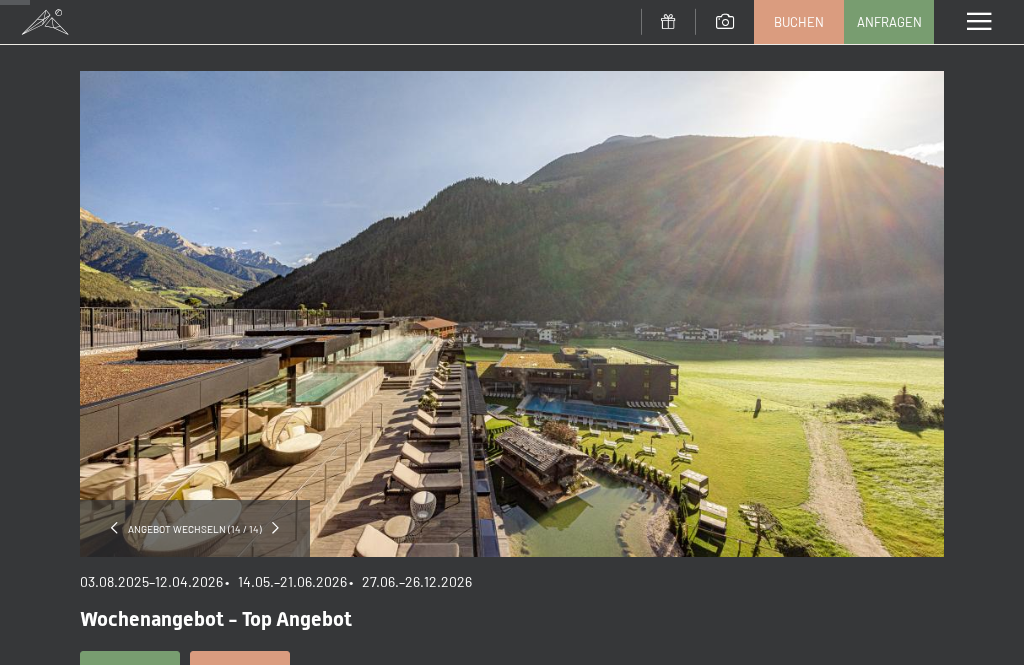 click at bounding box center [275, 528] 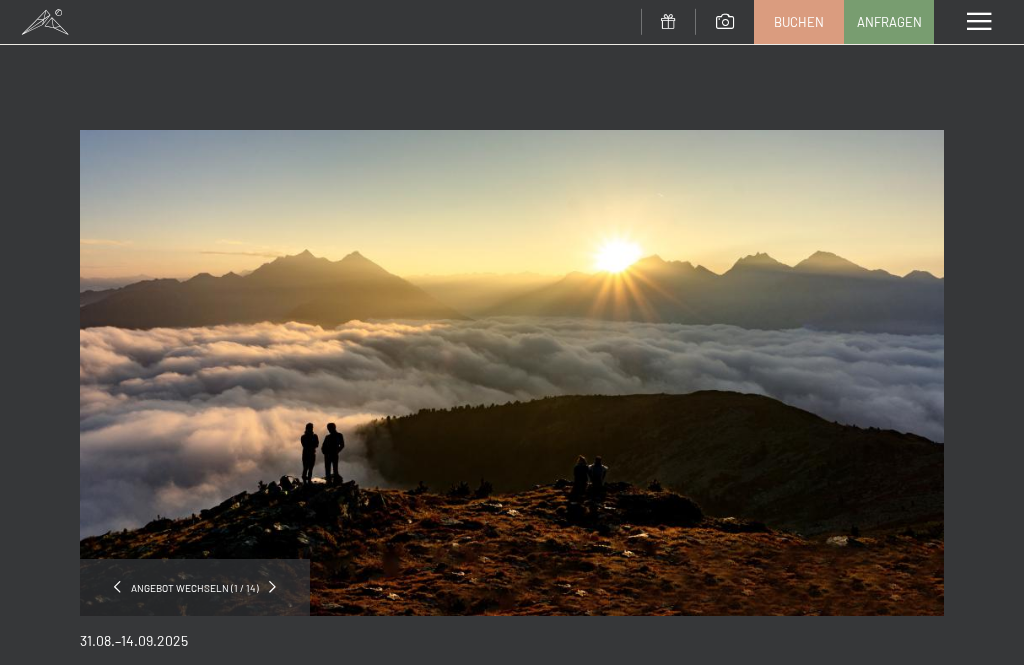 scroll, scrollTop: 0, scrollLeft: 0, axis: both 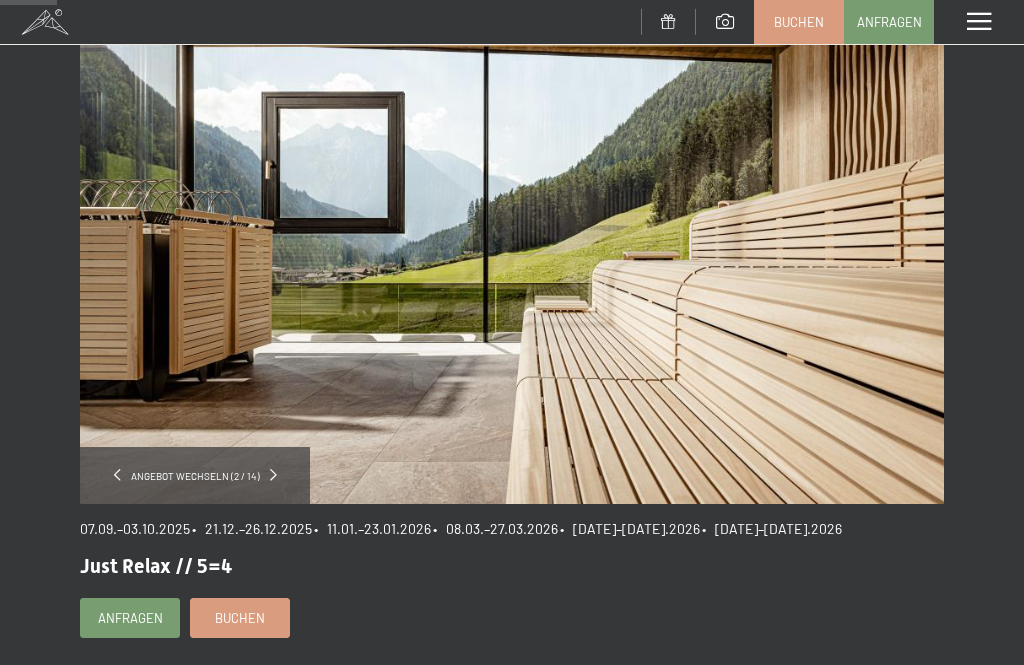 click at bounding box center (273, 475) 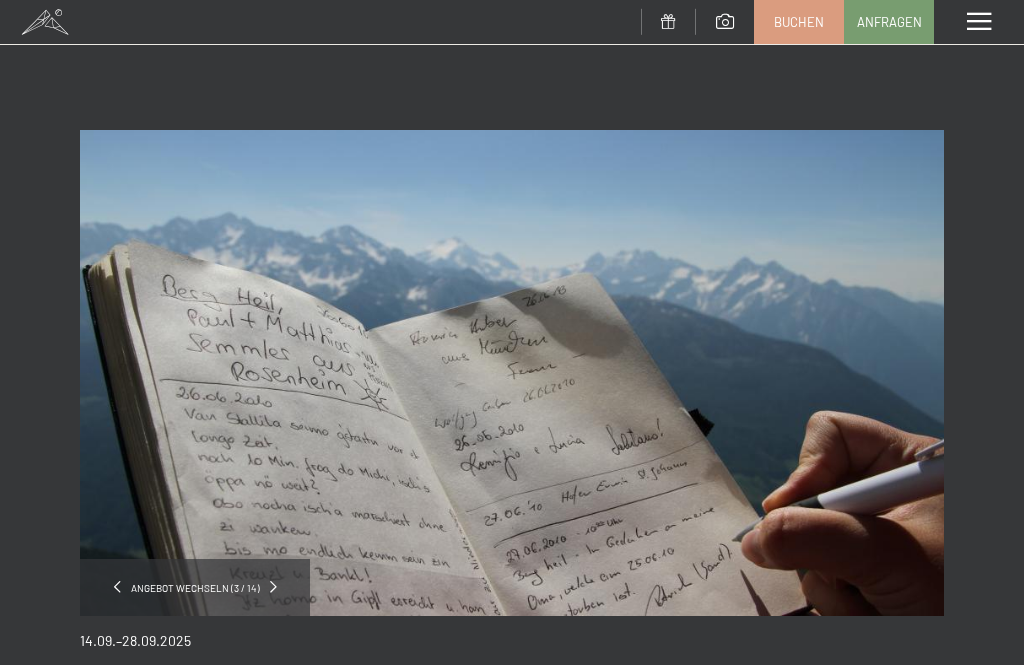 scroll, scrollTop: 0, scrollLeft: 0, axis: both 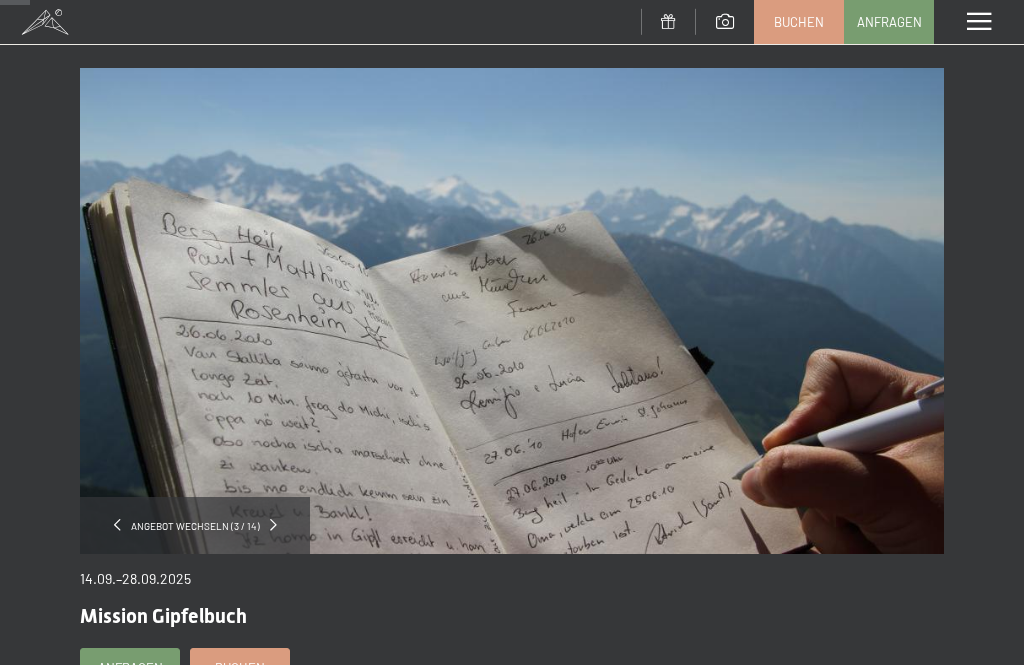 click at bounding box center (273, 525) 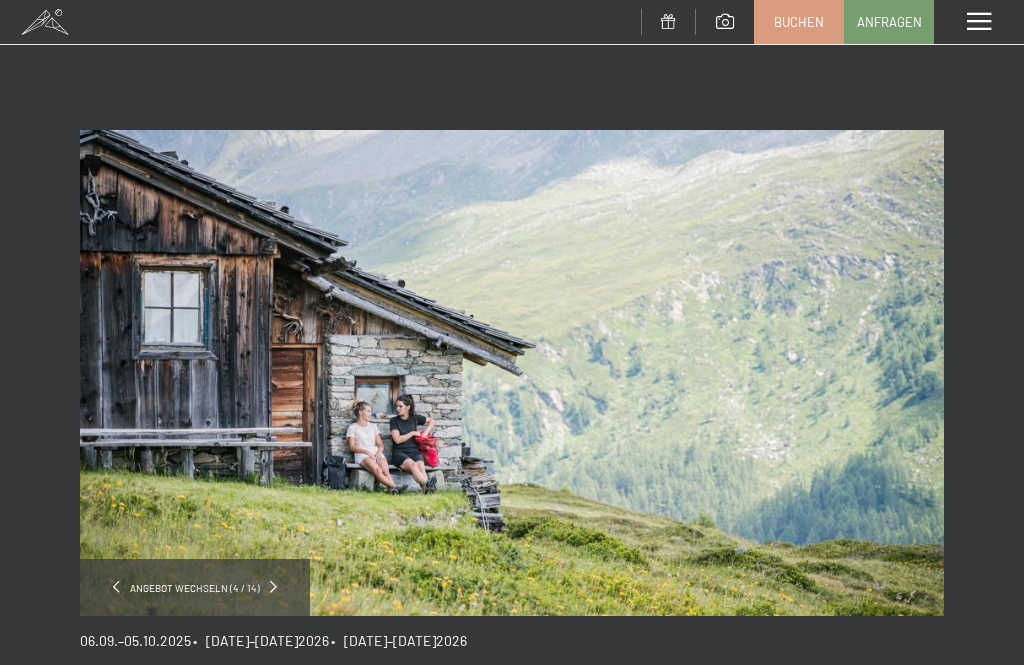 scroll, scrollTop: 0, scrollLeft: 0, axis: both 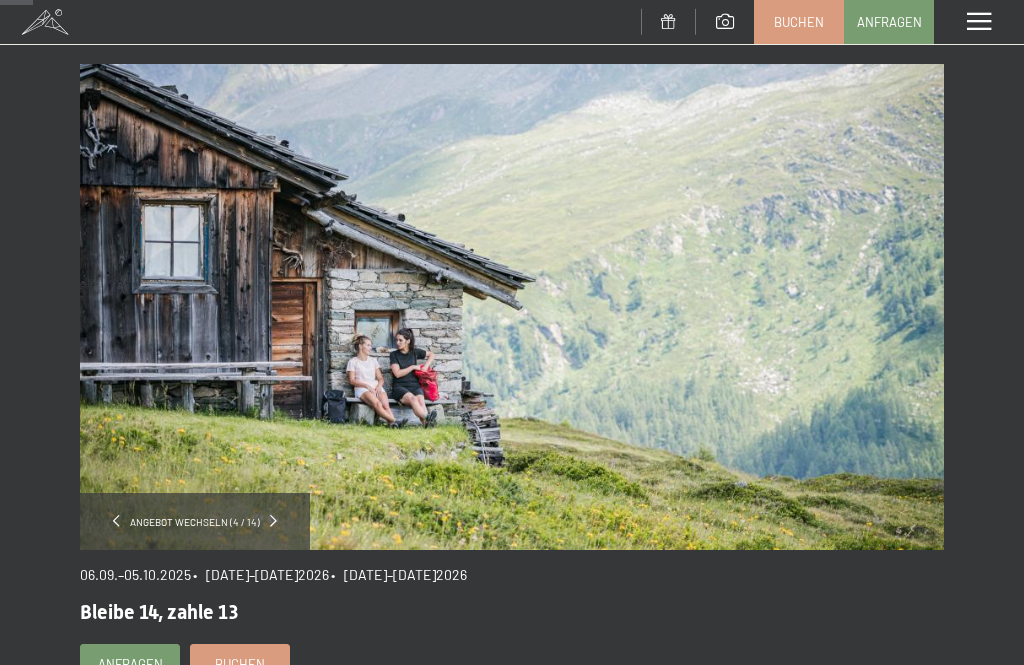 click at bounding box center (273, 521) 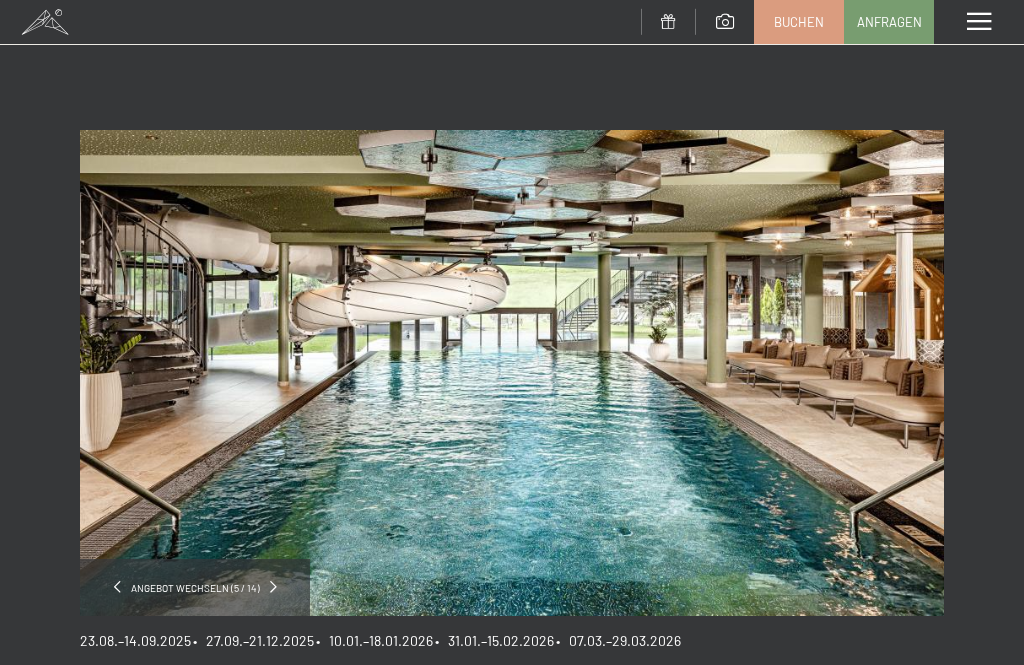 scroll, scrollTop: 0, scrollLeft: 0, axis: both 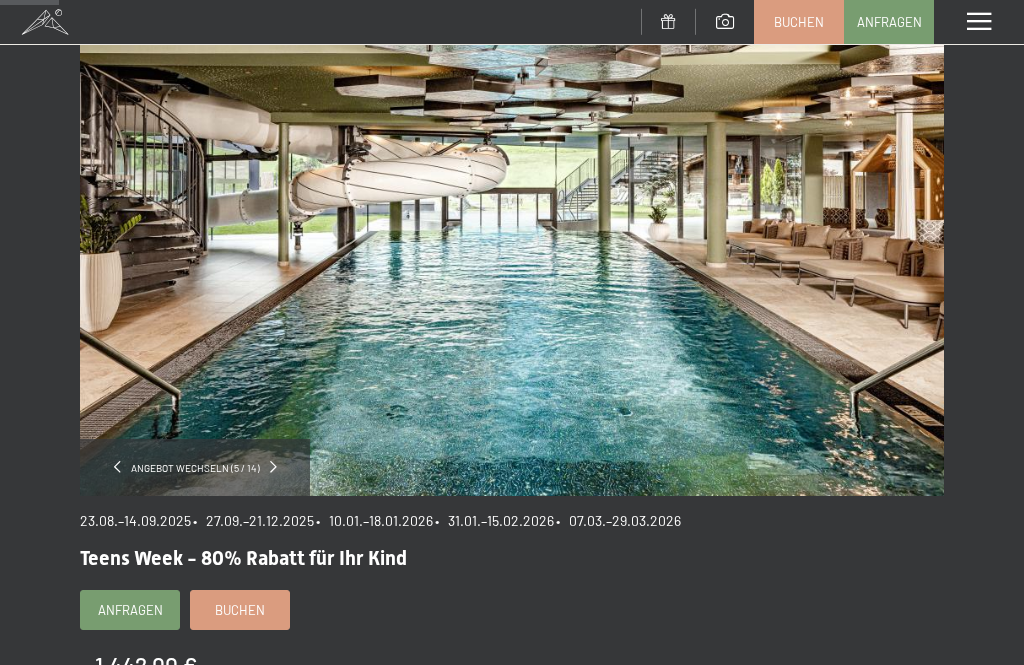 click at bounding box center [273, 467] 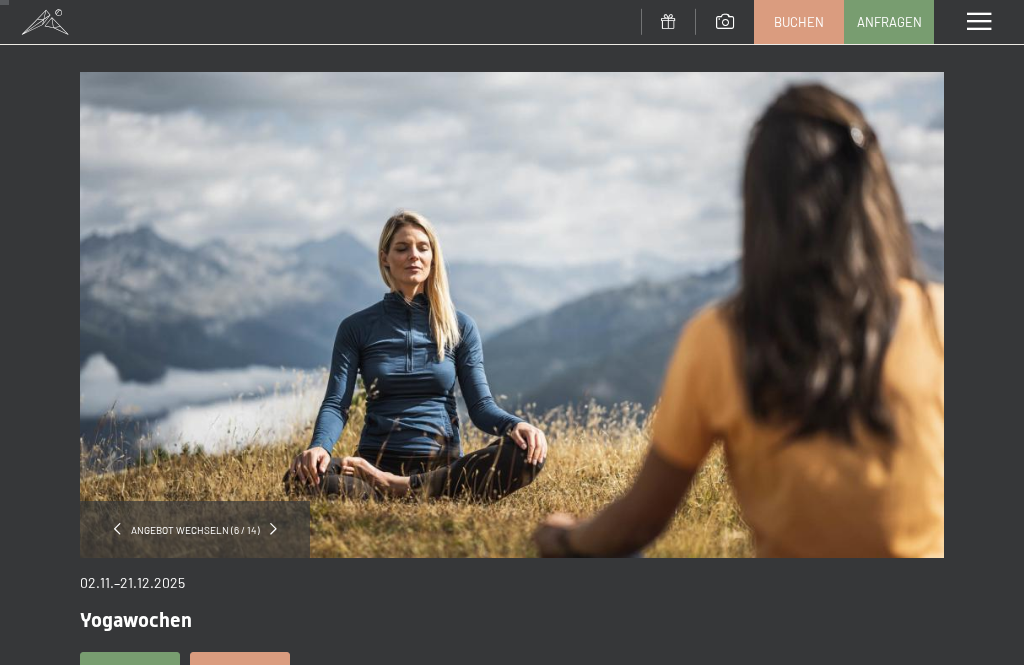 scroll, scrollTop: 0, scrollLeft: 0, axis: both 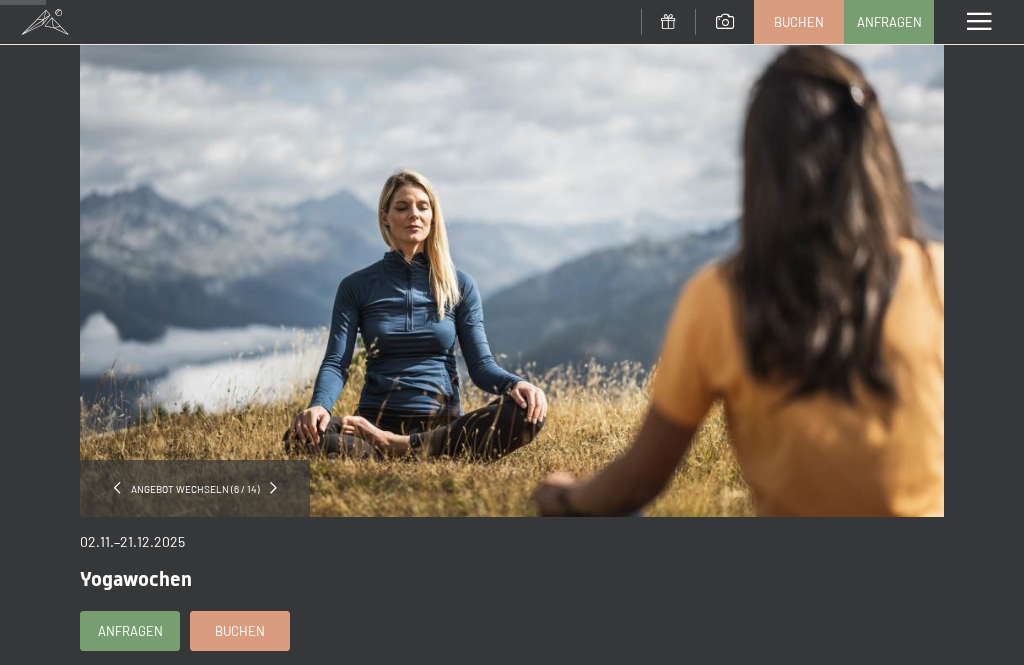 click at bounding box center (273, 488) 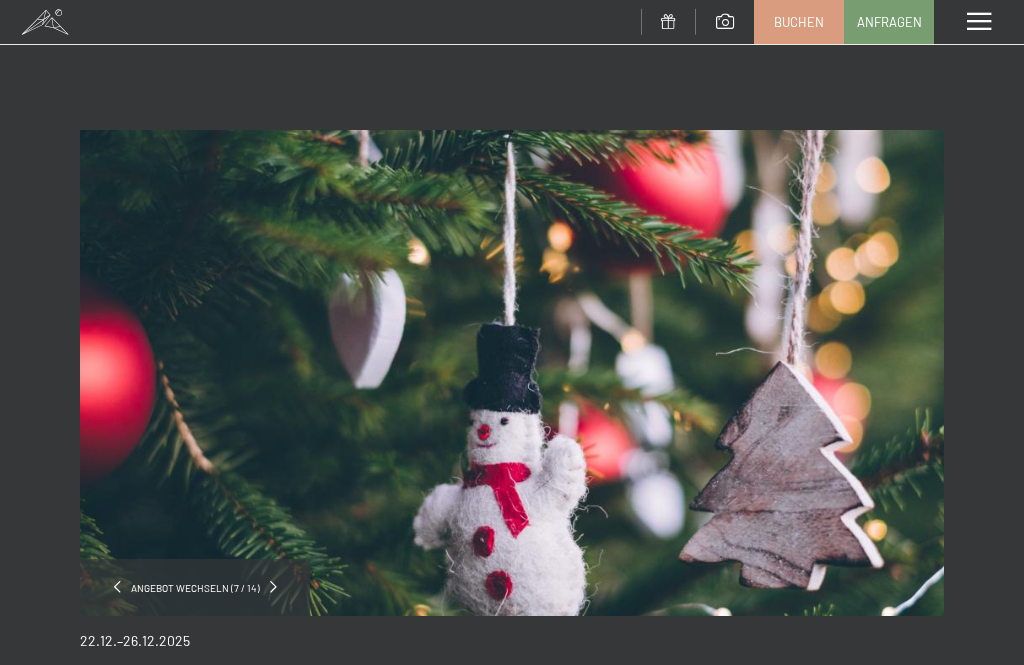 scroll, scrollTop: 0, scrollLeft: 0, axis: both 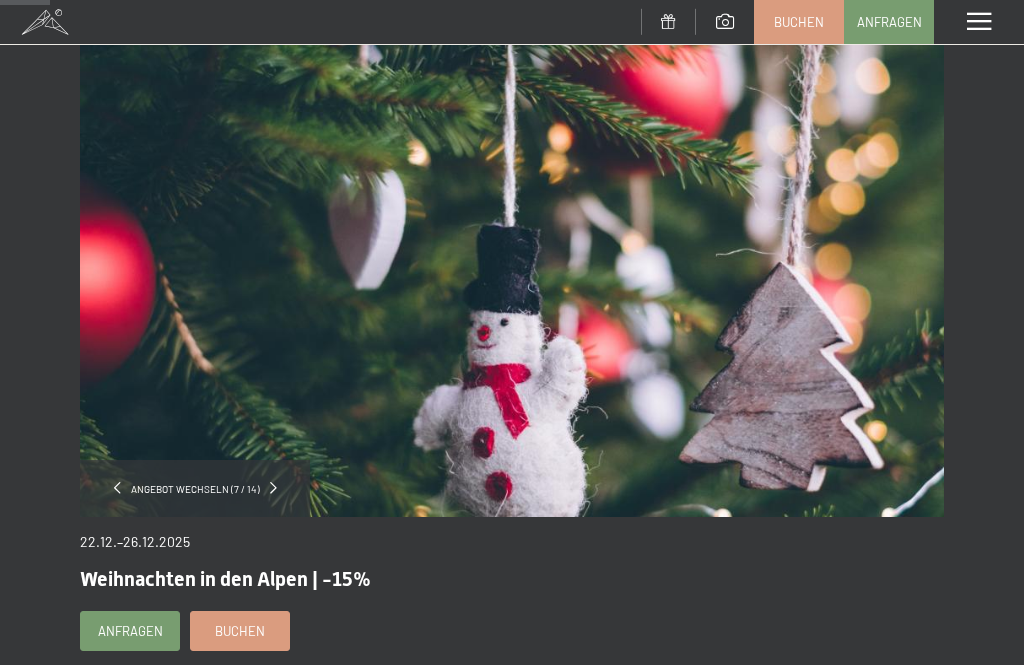click at bounding box center [273, 488] 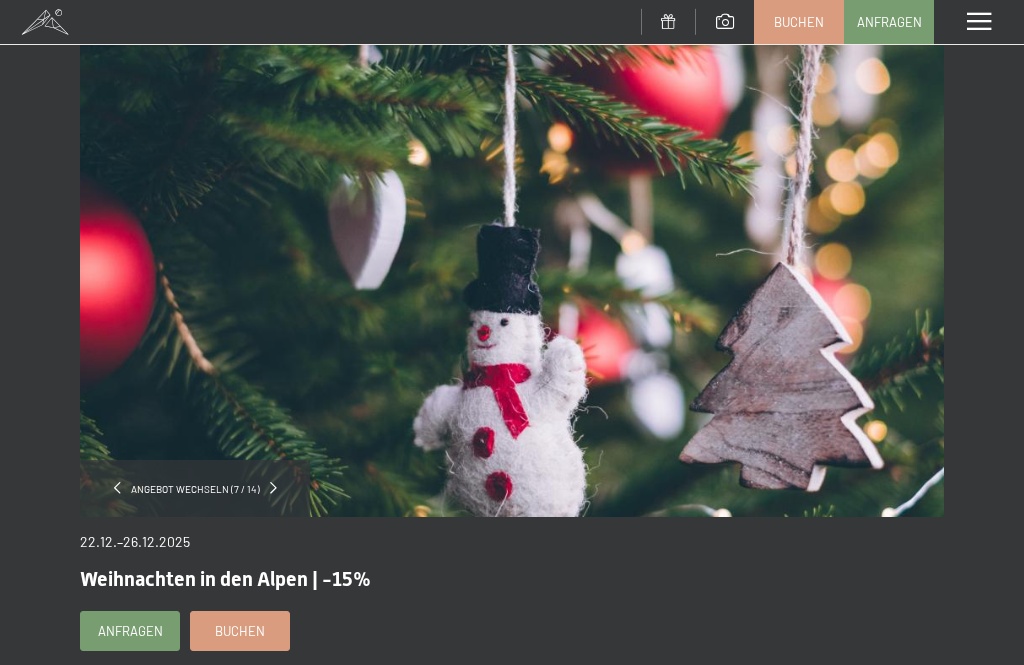 scroll, scrollTop: 0, scrollLeft: 0, axis: both 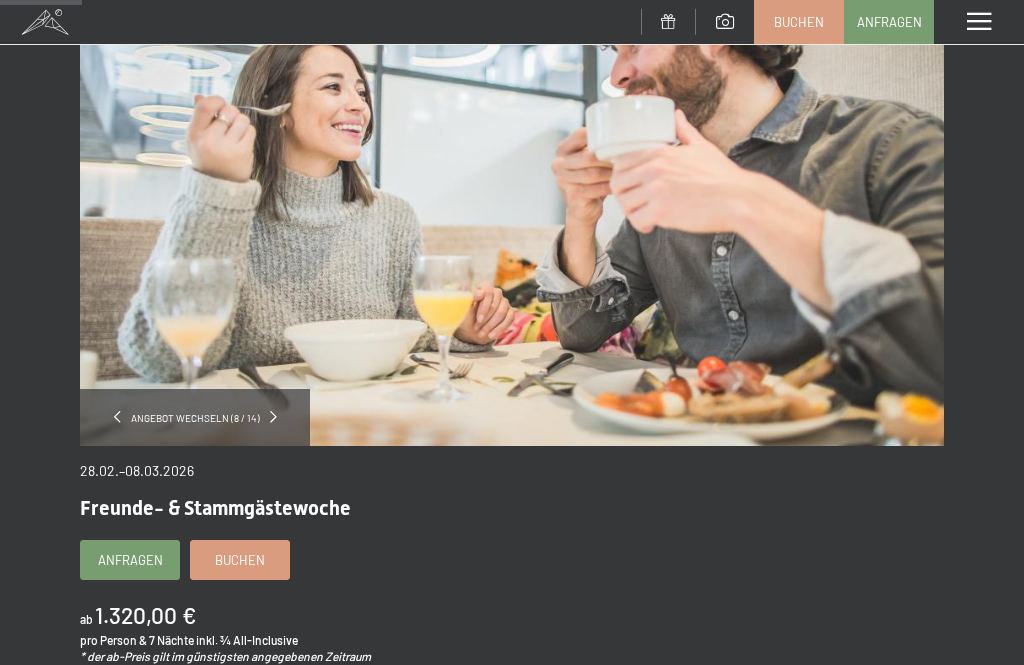 click at bounding box center (273, 417) 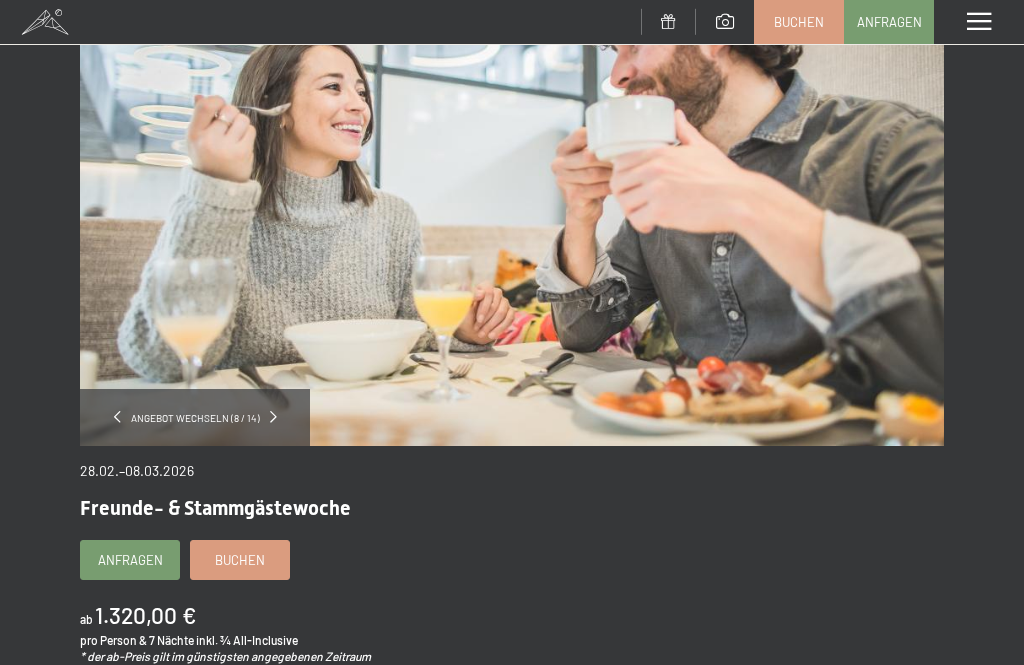 scroll, scrollTop: 0, scrollLeft: 0, axis: both 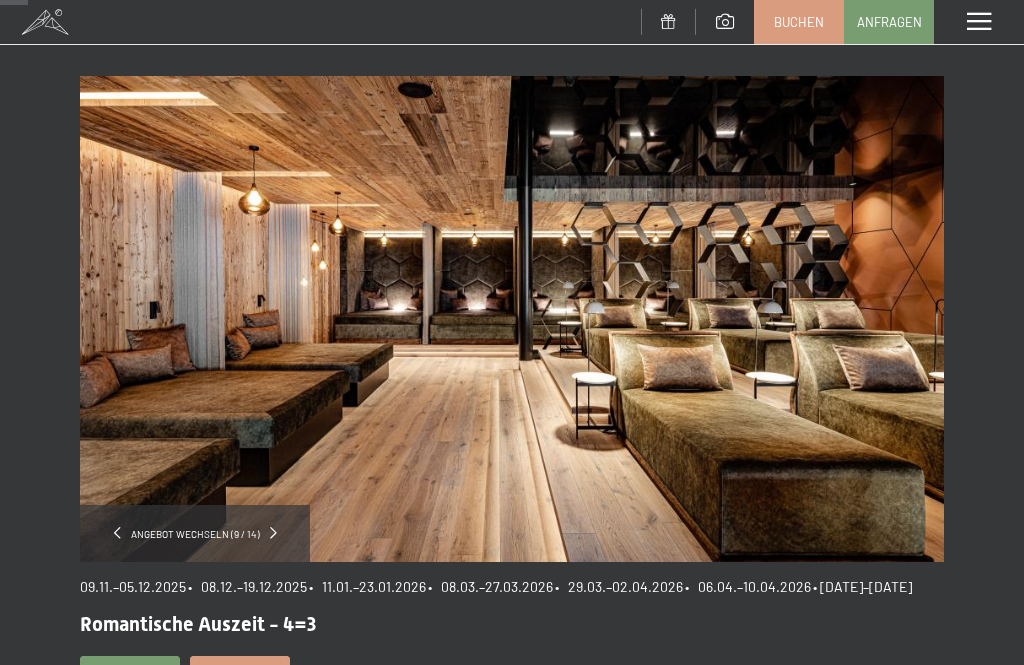 click at bounding box center [512, 319] 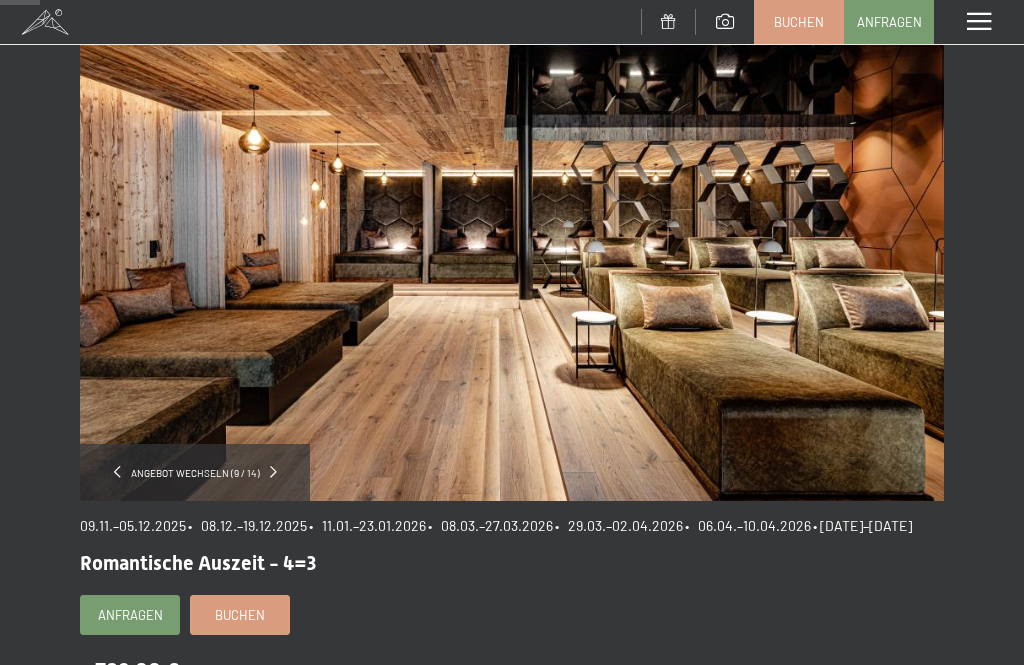 scroll, scrollTop: 0, scrollLeft: 0, axis: both 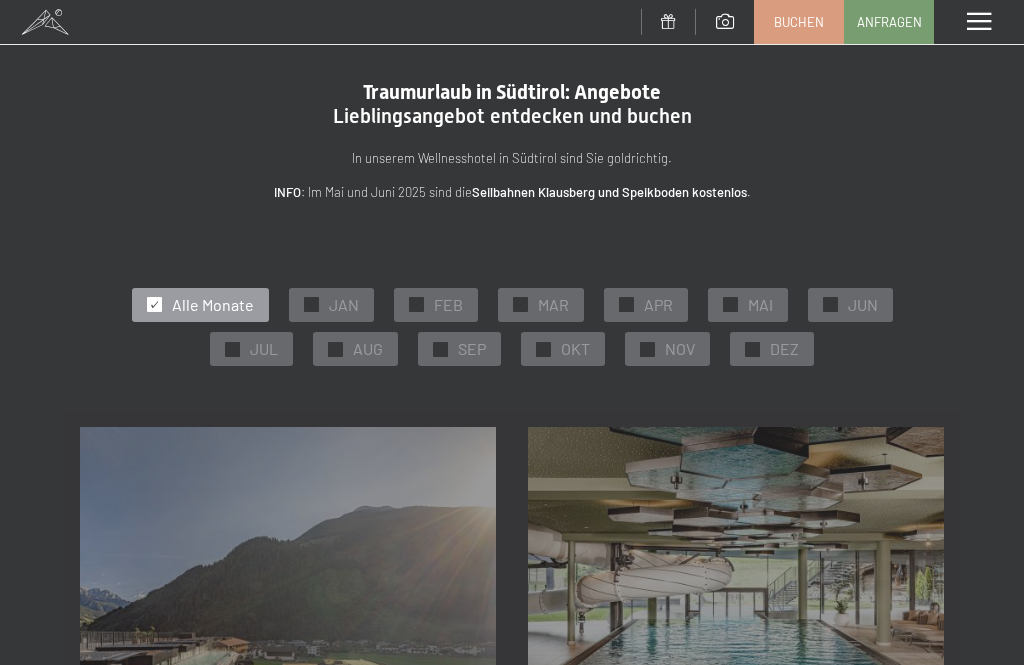 click on "MAI" at bounding box center [760, 305] 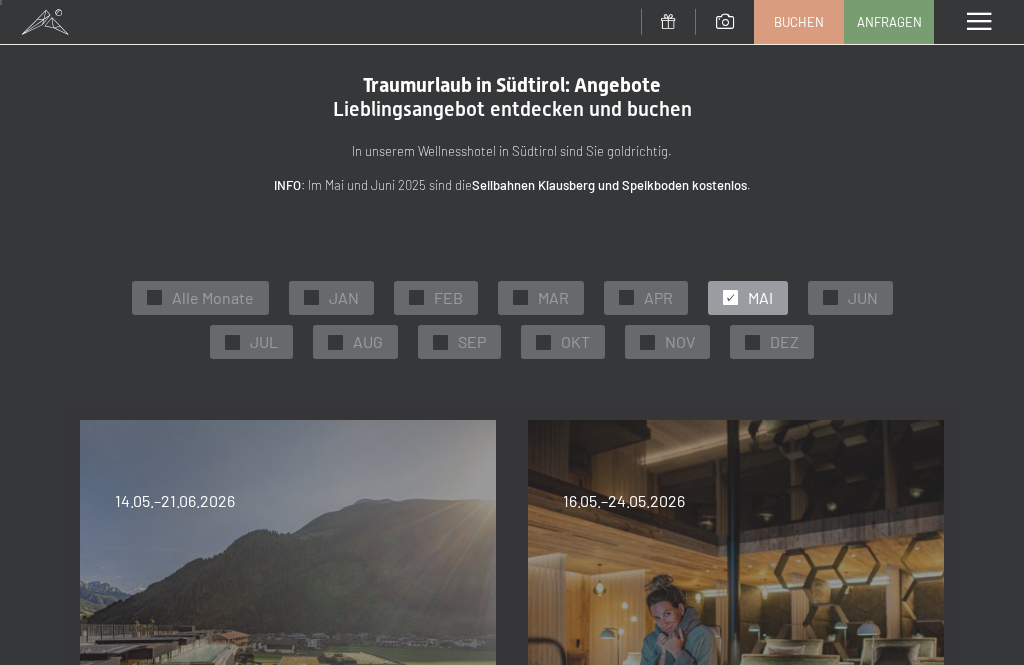 scroll, scrollTop: 0, scrollLeft: 0, axis: both 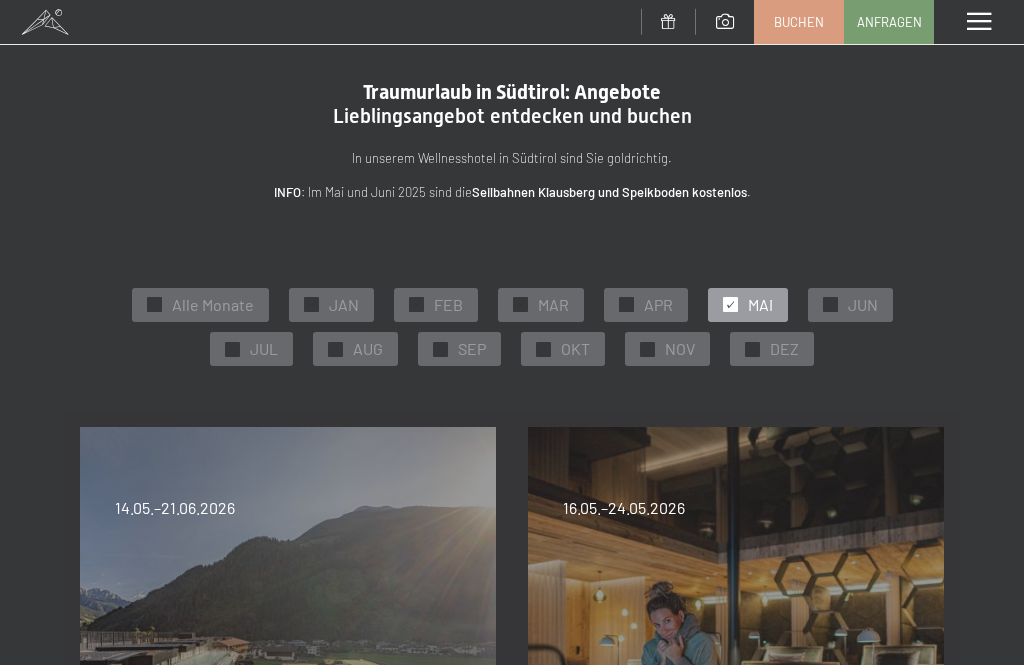 click on "JUN" at bounding box center [863, 305] 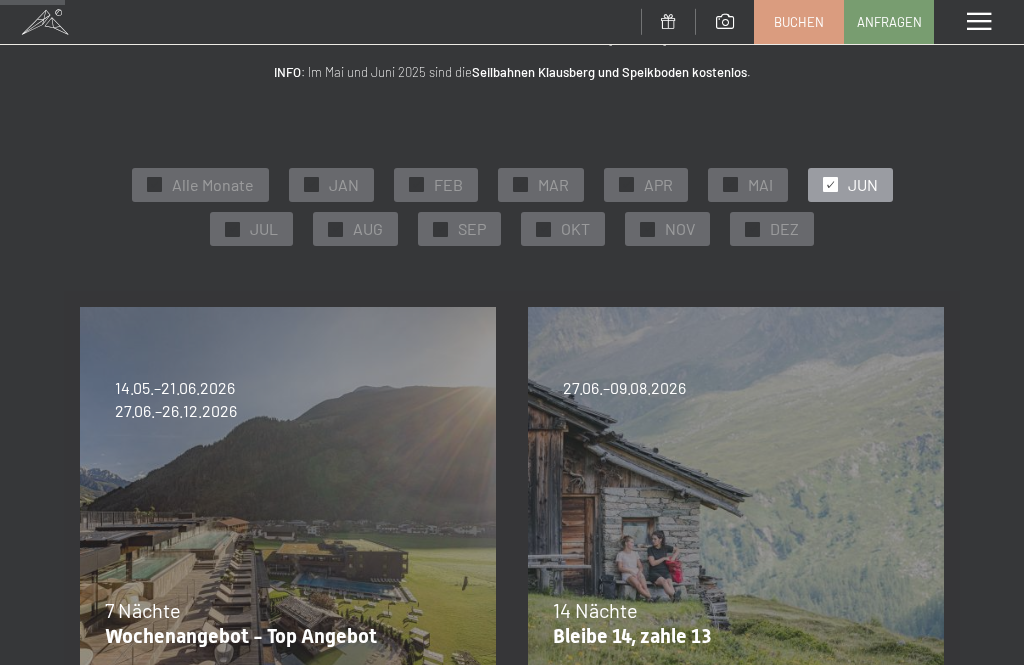 scroll, scrollTop: 119, scrollLeft: 0, axis: vertical 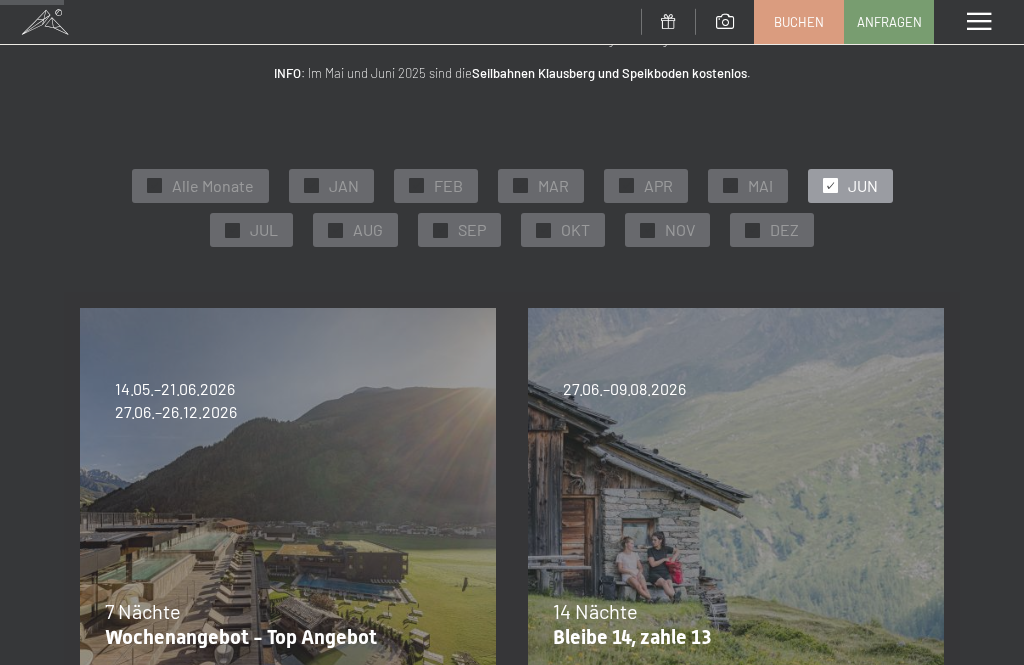 click on "✓       JUL" at bounding box center [251, 230] 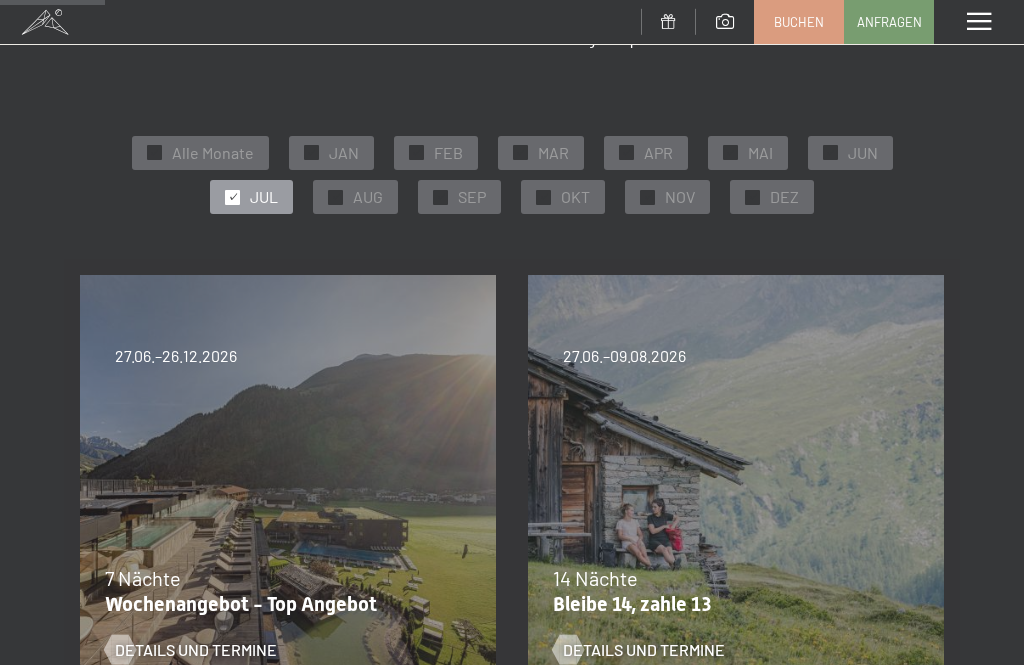 scroll, scrollTop: 151, scrollLeft: 0, axis: vertical 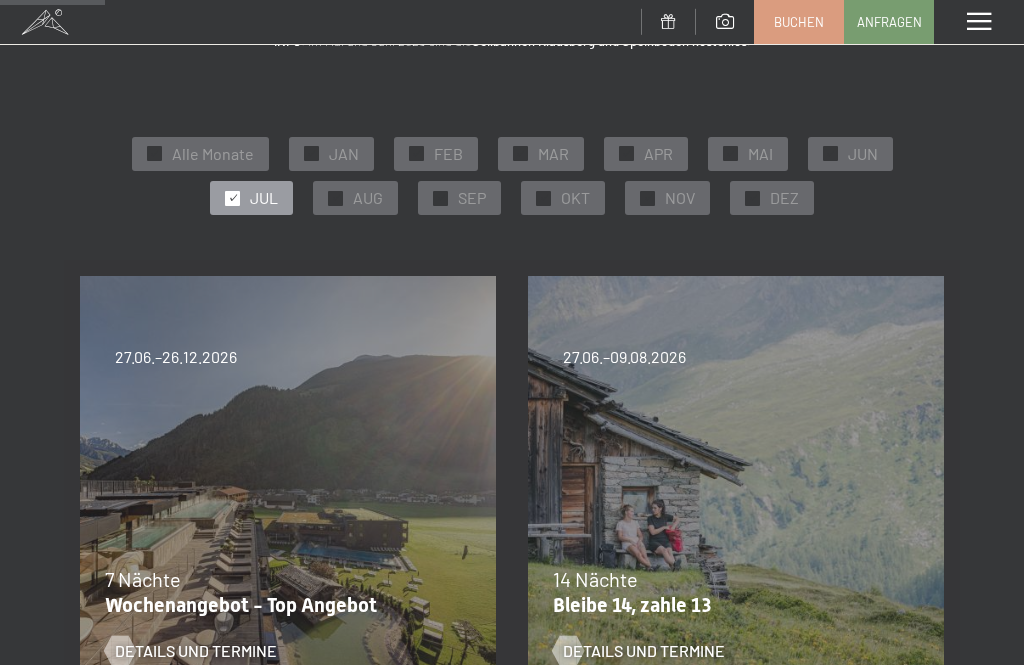 click on "APR" at bounding box center [658, 154] 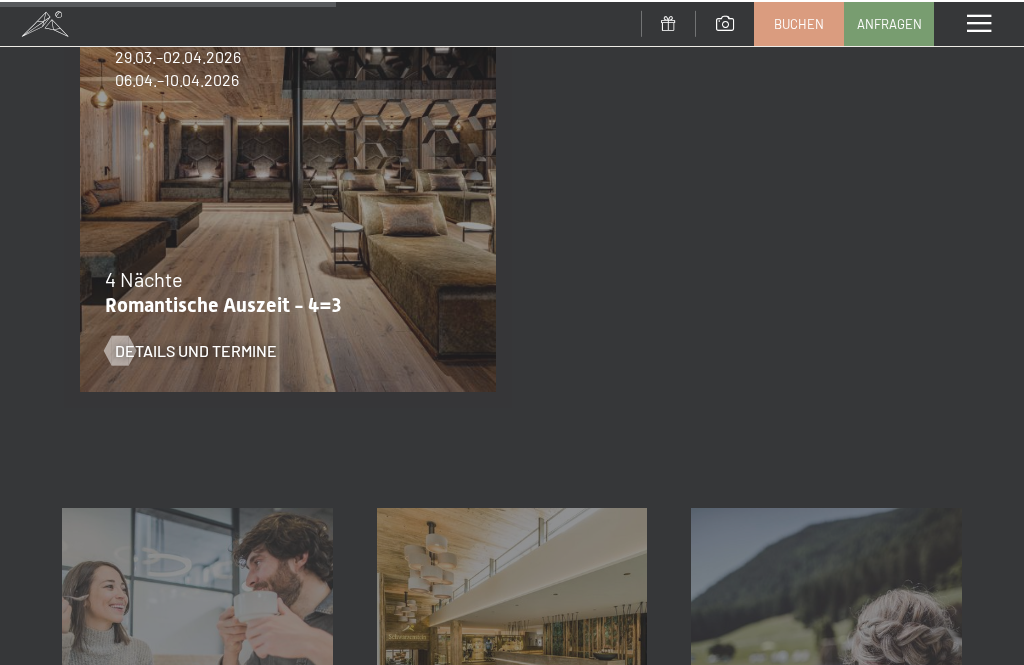 scroll, scrollTop: 448, scrollLeft: 0, axis: vertical 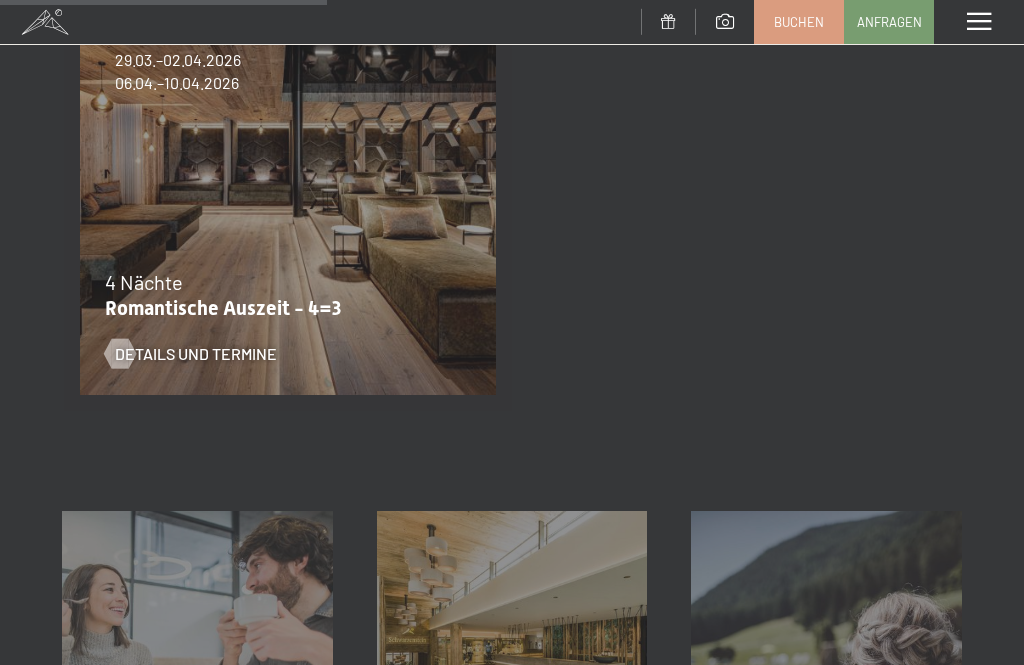 click at bounding box center (119, 354) 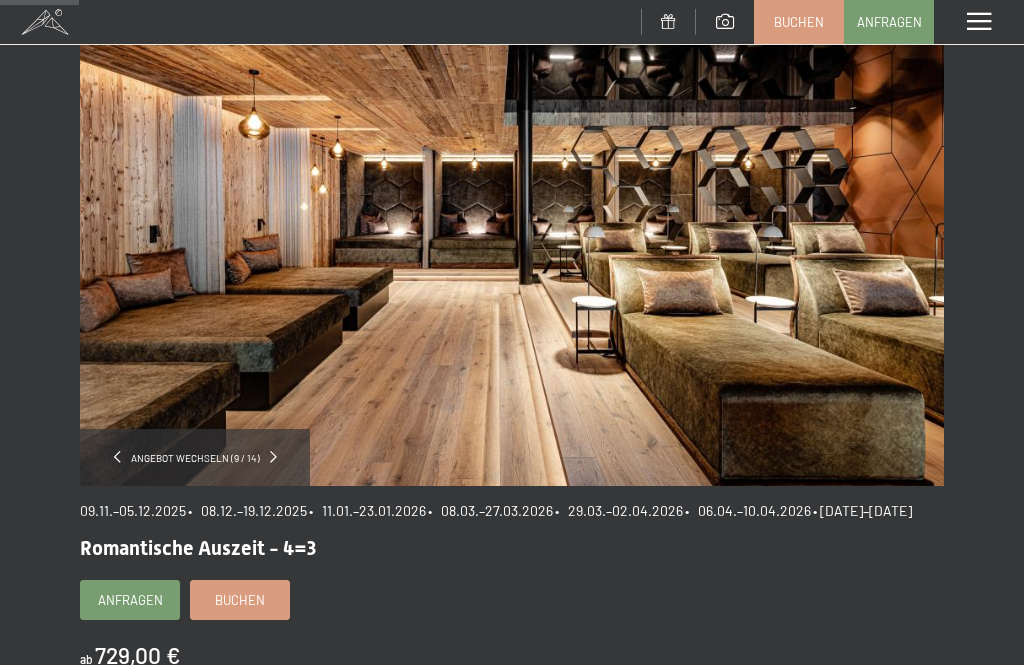 scroll, scrollTop: 159, scrollLeft: 0, axis: vertical 